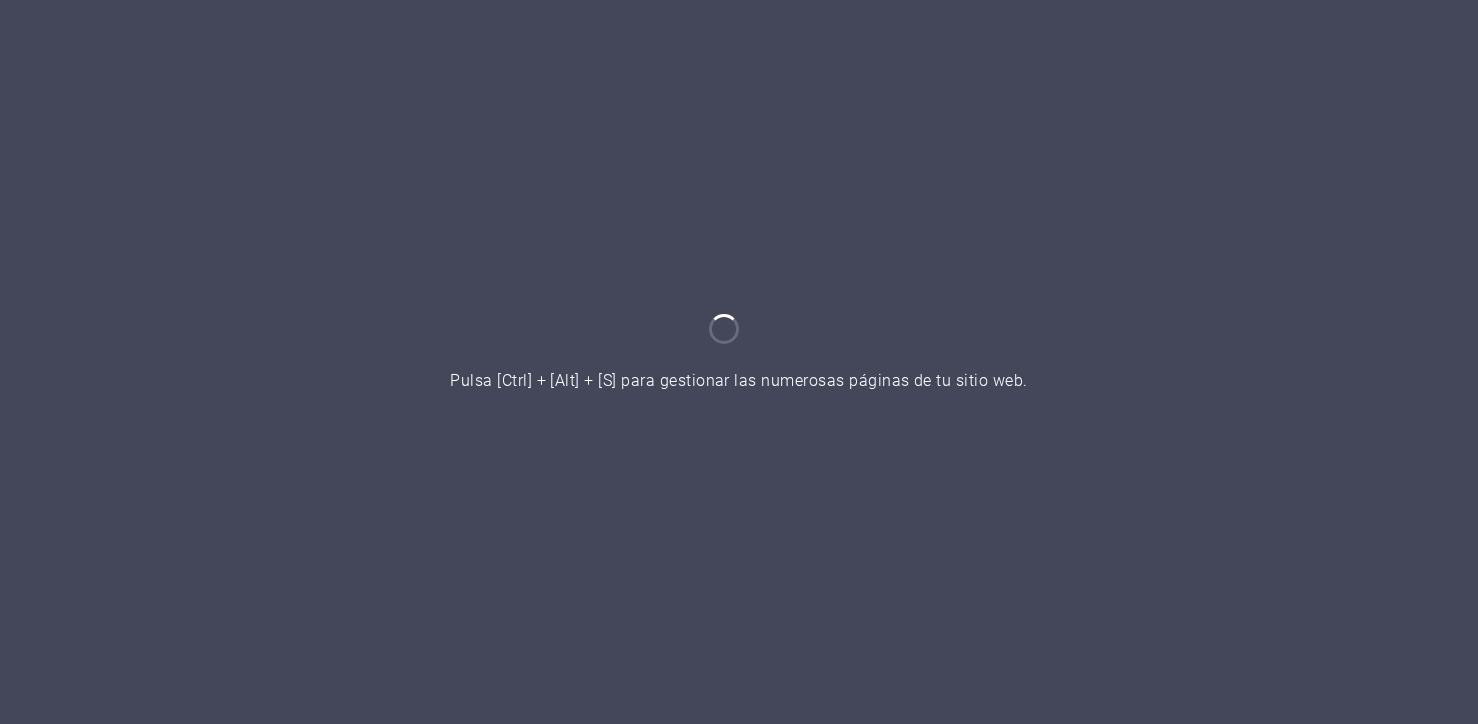 scroll, scrollTop: 0, scrollLeft: 0, axis: both 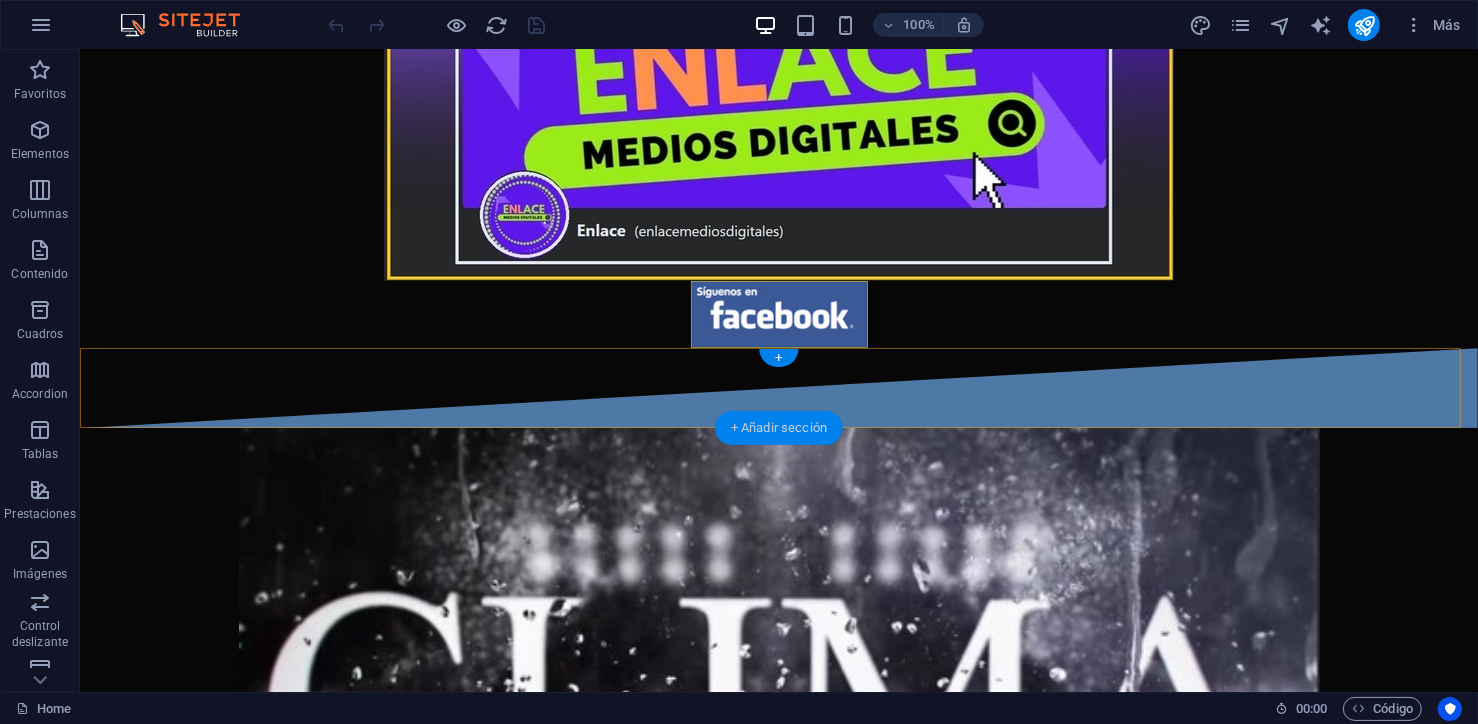 click on "+ Añadir sección" at bounding box center [779, 428] 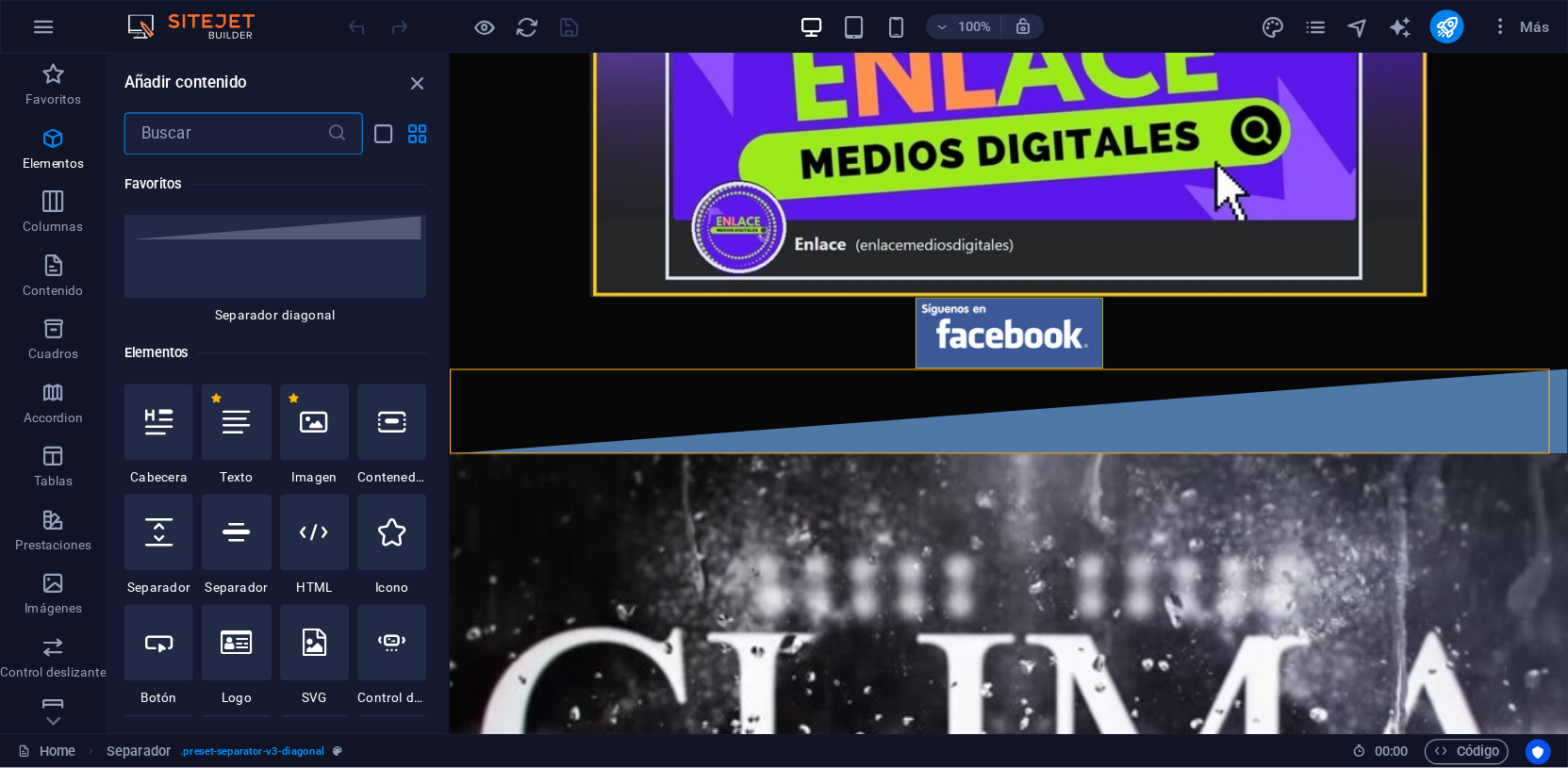 scroll, scrollTop: 0, scrollLeft: 0, axis: both 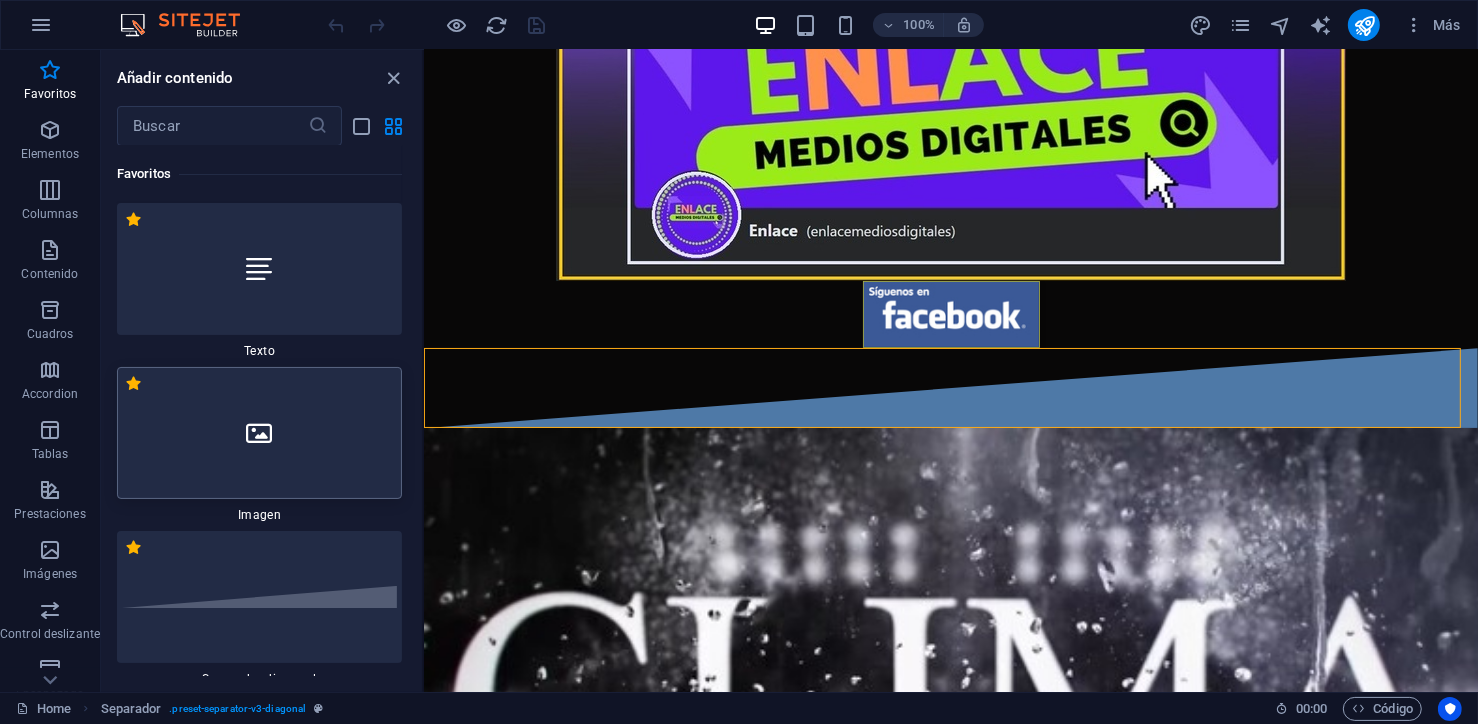 click at bounding box center [259, 433] 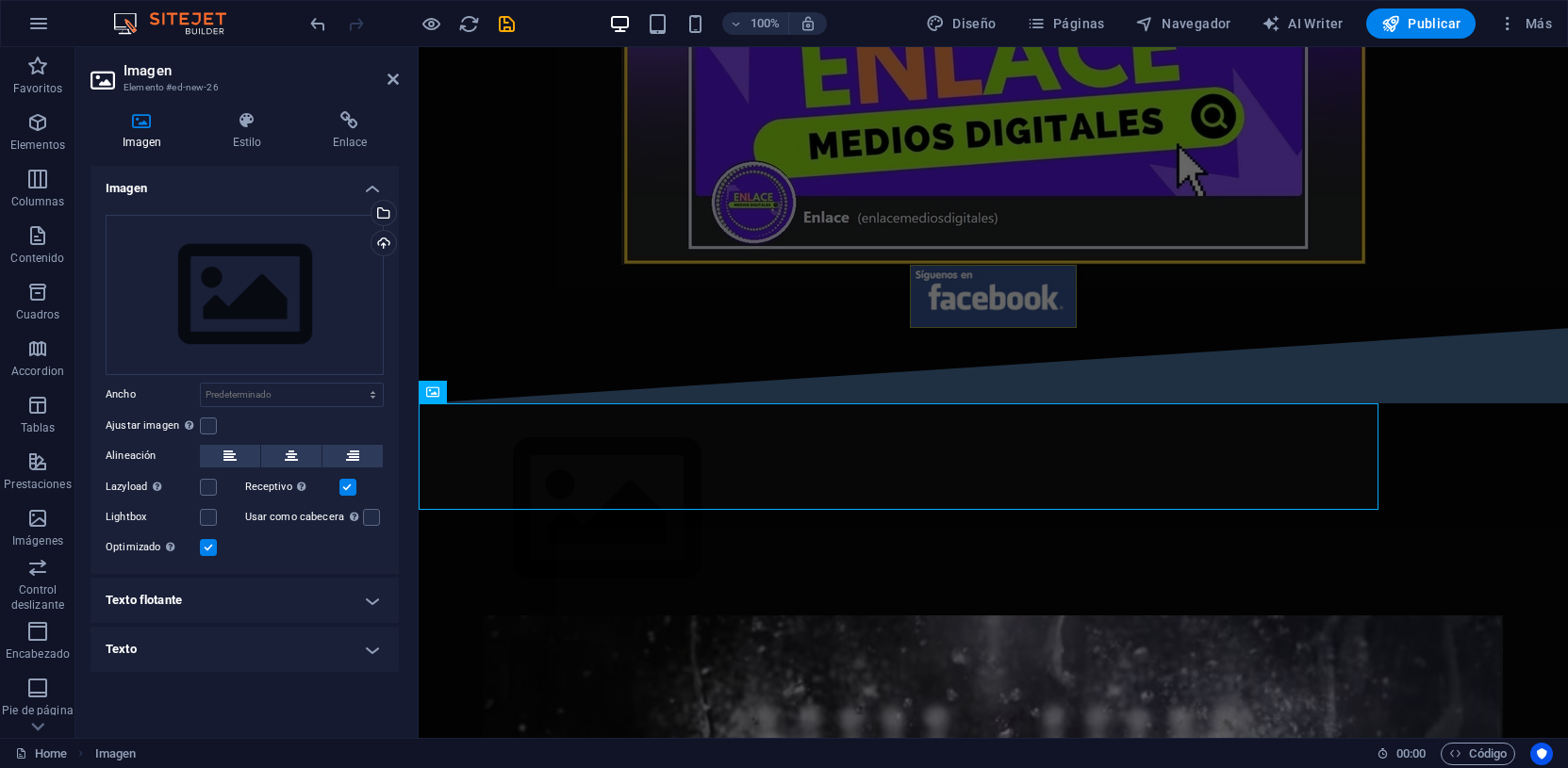 scroll, scrollTop: 105, scrollLeft: 0, axis: vertical 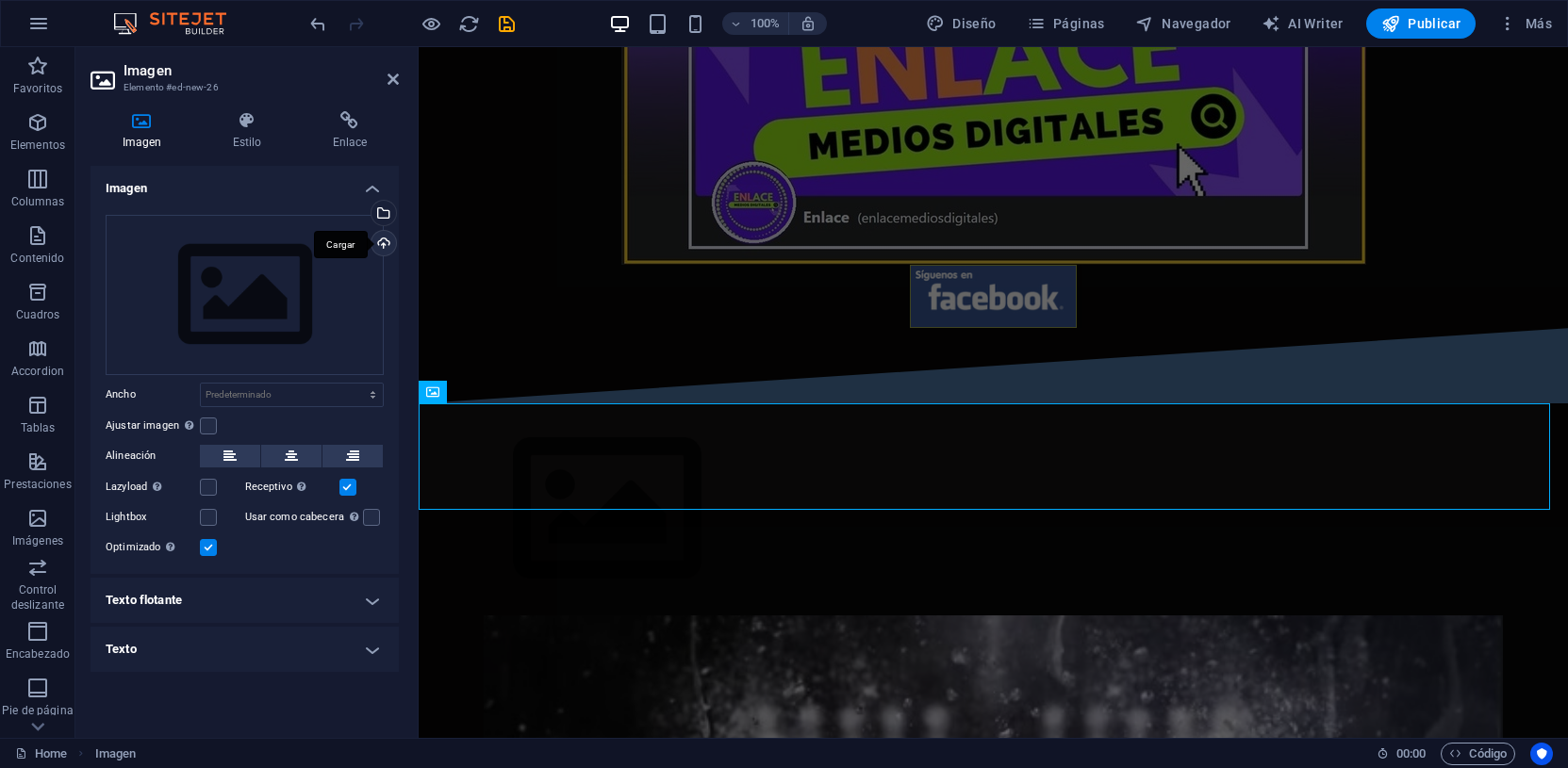 click on "Cargar" at bounding box center [382, 245] 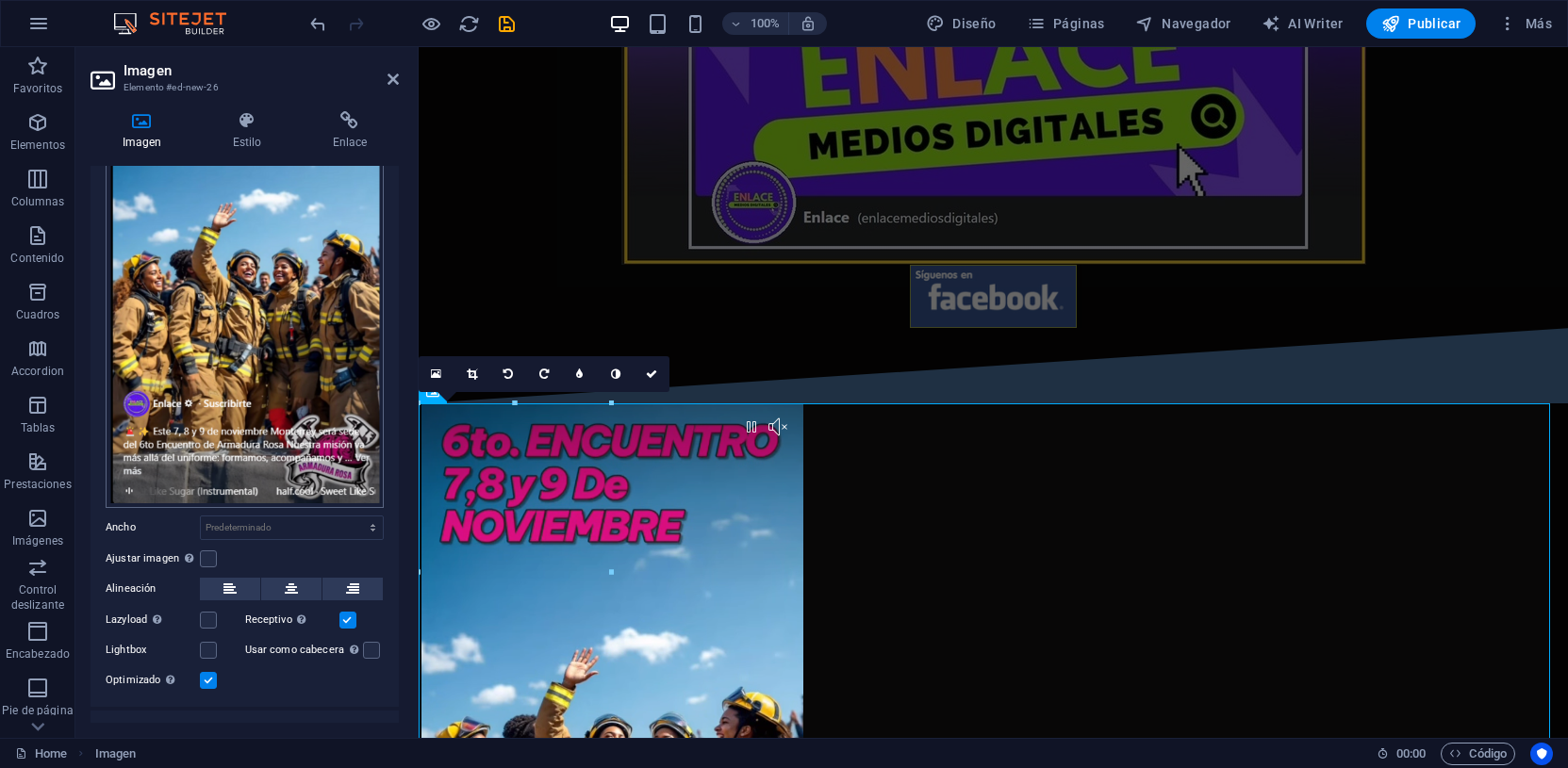 scroll, scrollTop: 236, scrollLeft: 0, axis: vertical 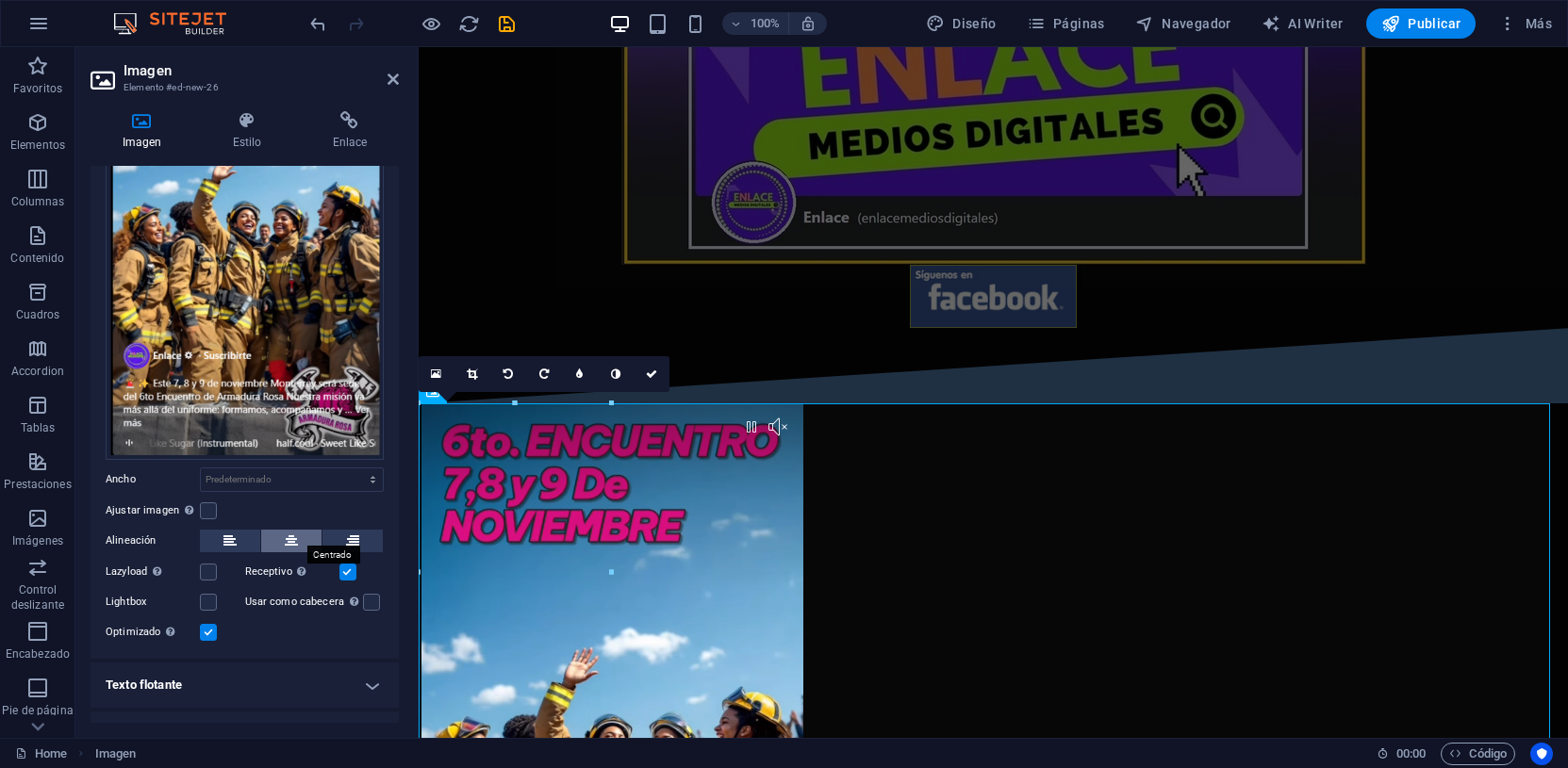 click at bounding box center [291, 541] 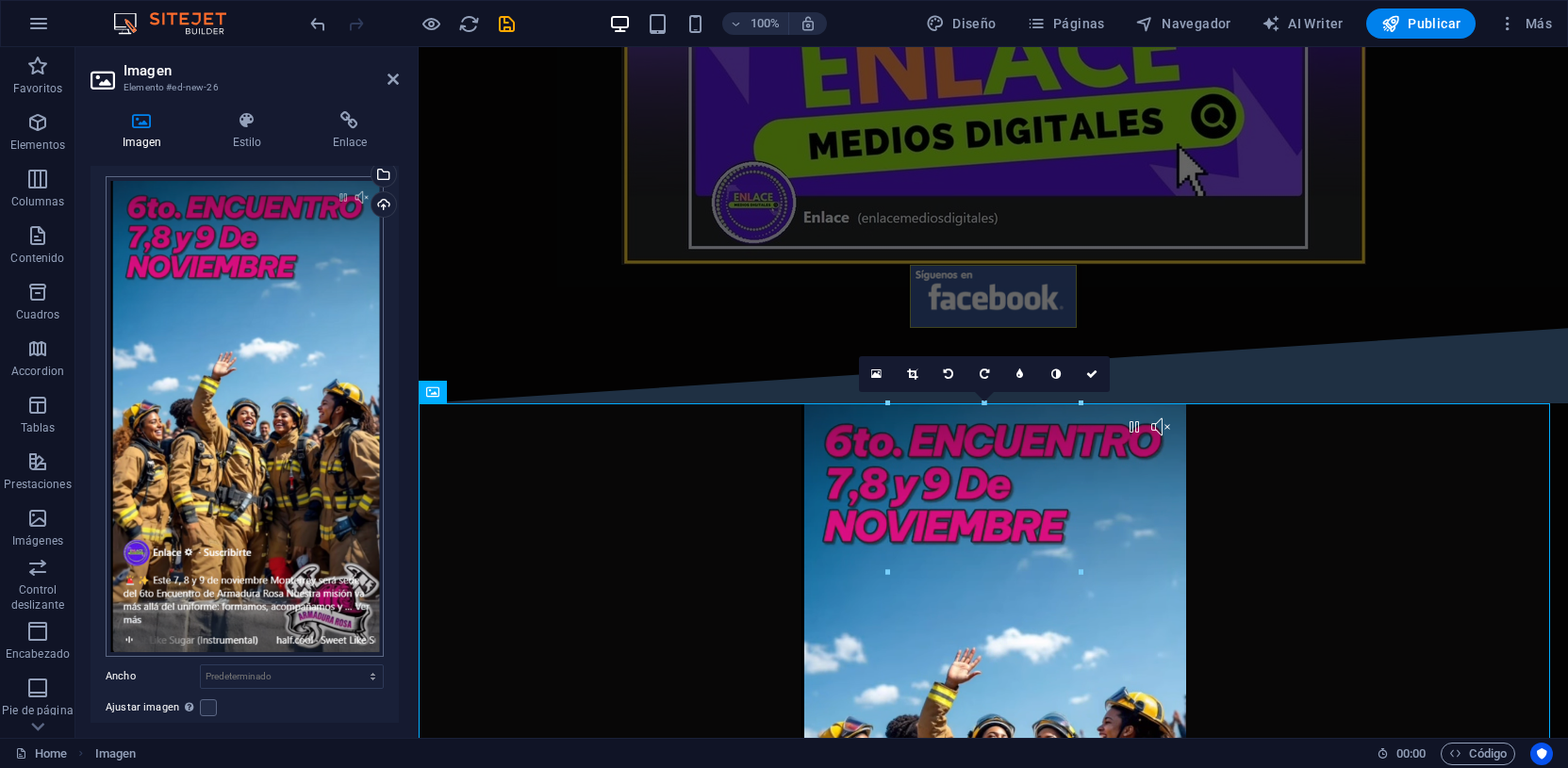 scroll, scrollTop: 0, scrollLeft: 0, axis: both 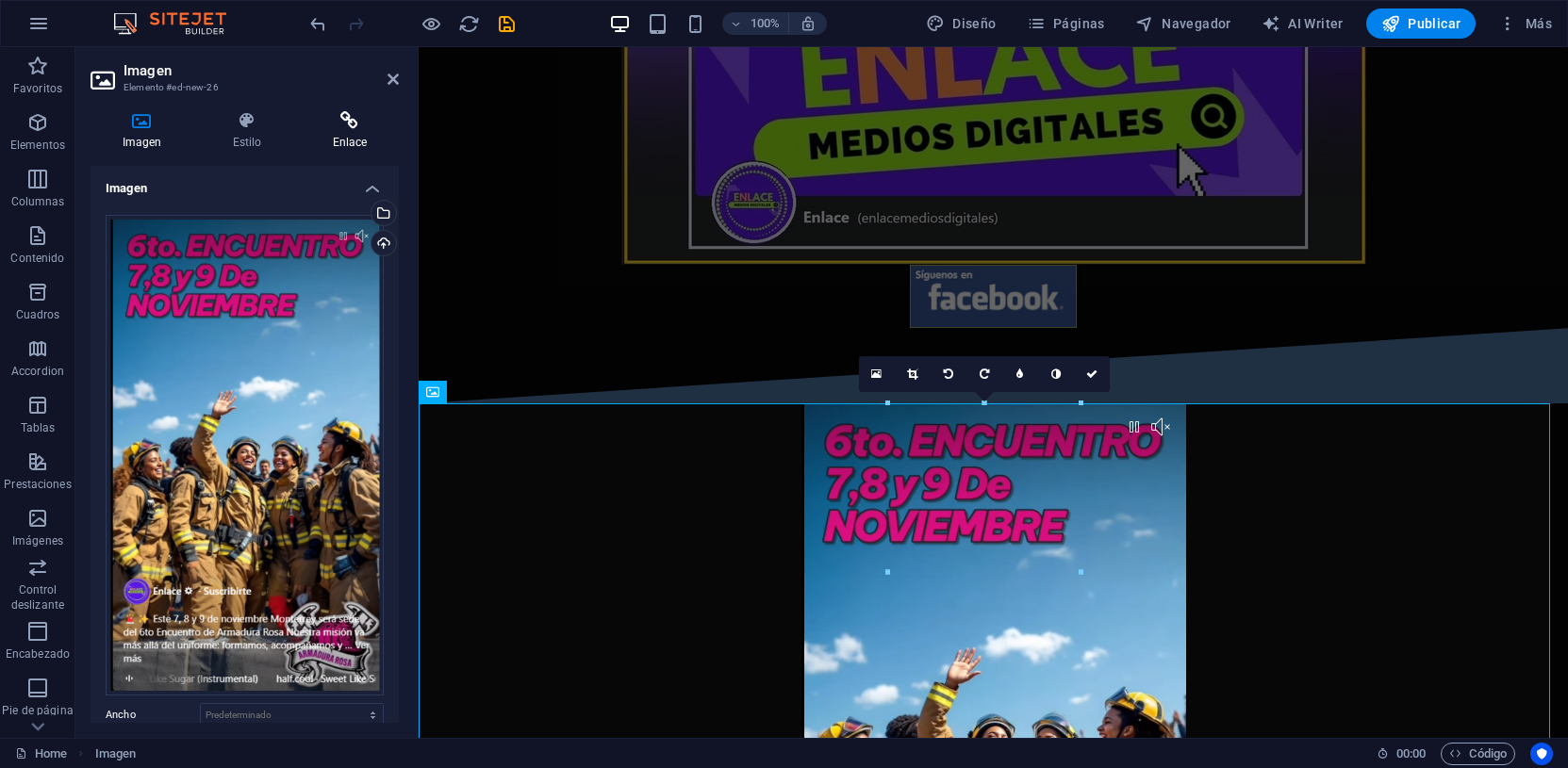 click on "Enlace" at bounding box center (350, 131) 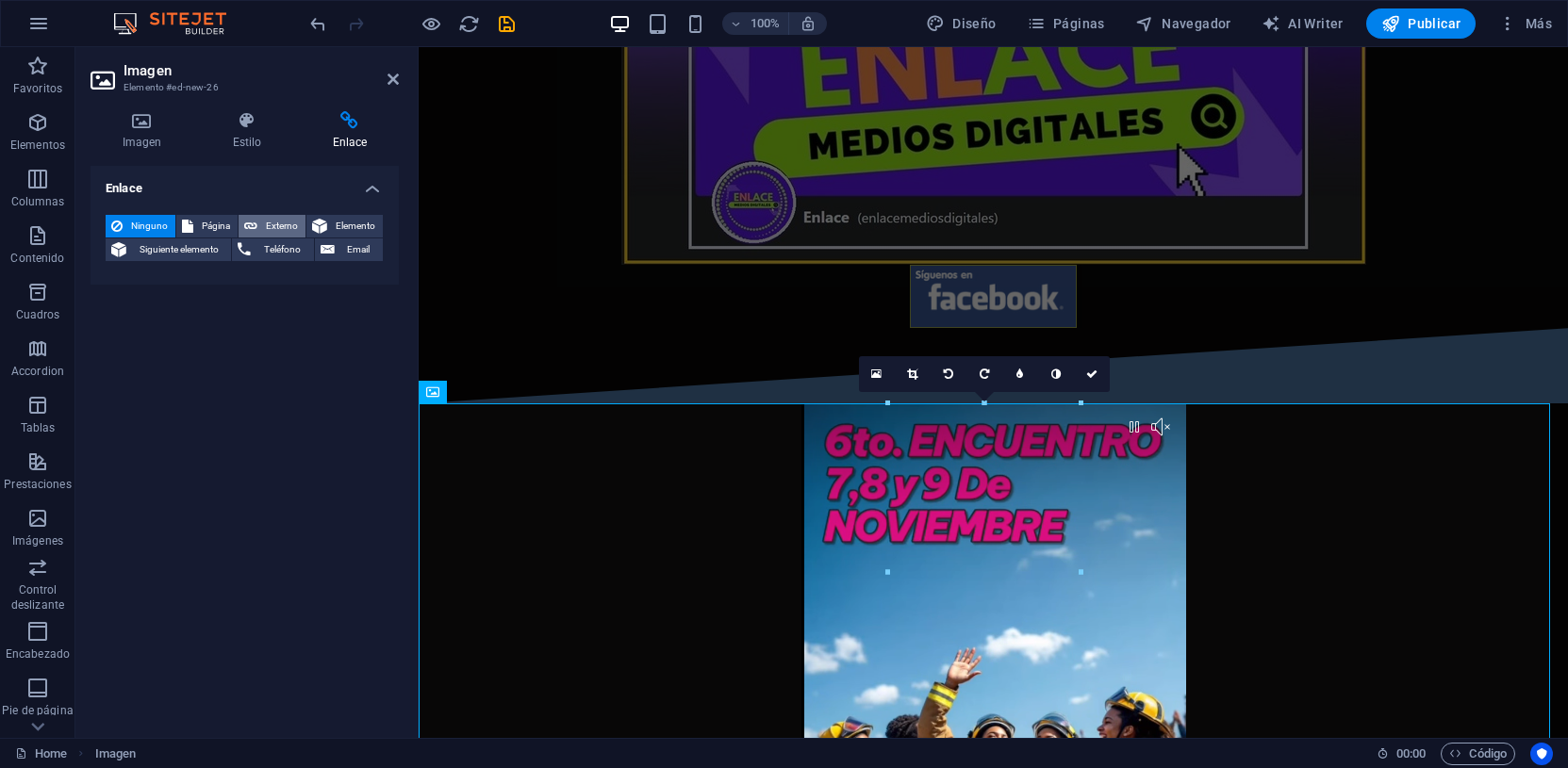click on "Externo" at bounding box center [281, 226] 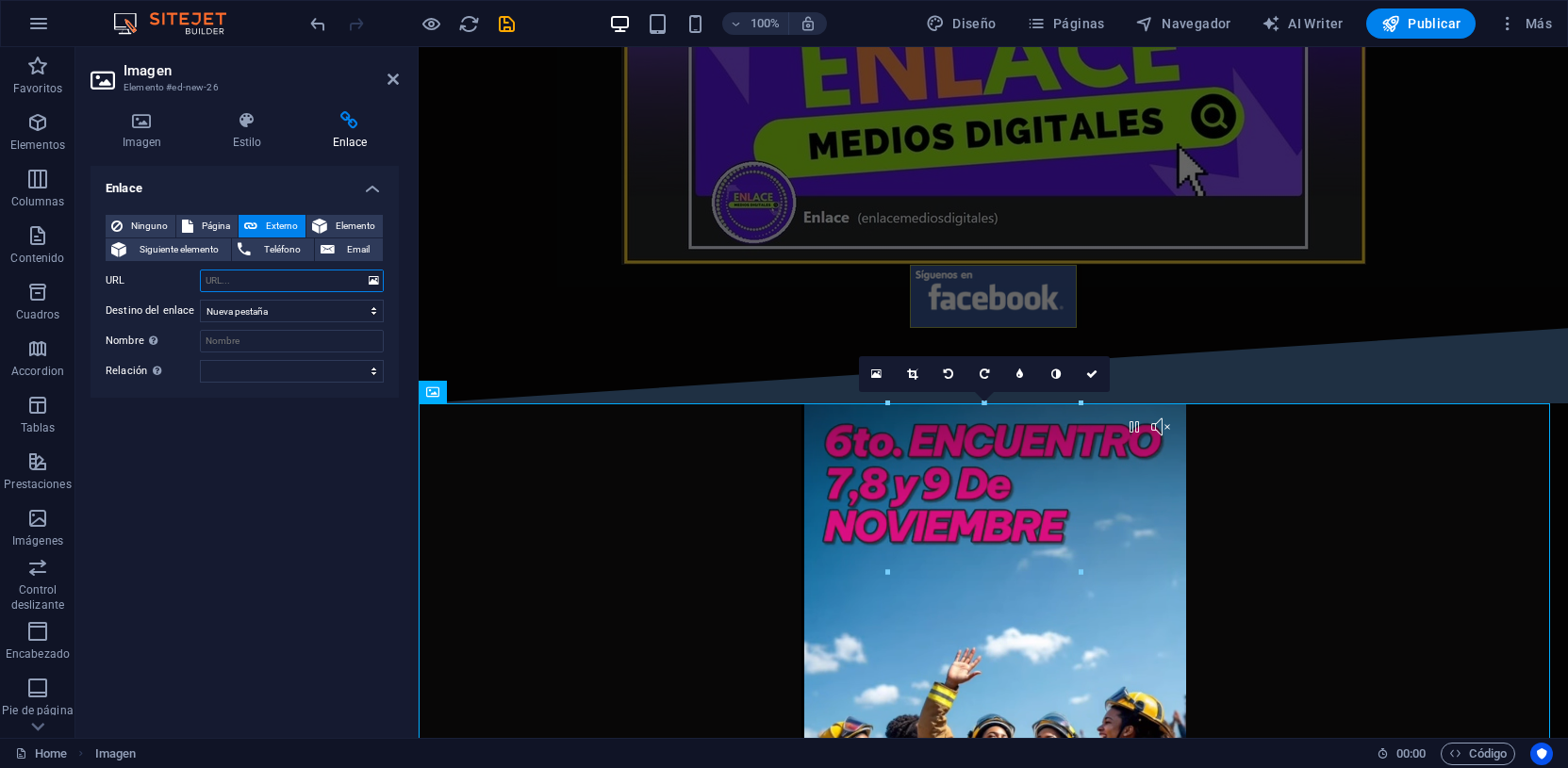 paste on "[URL]" 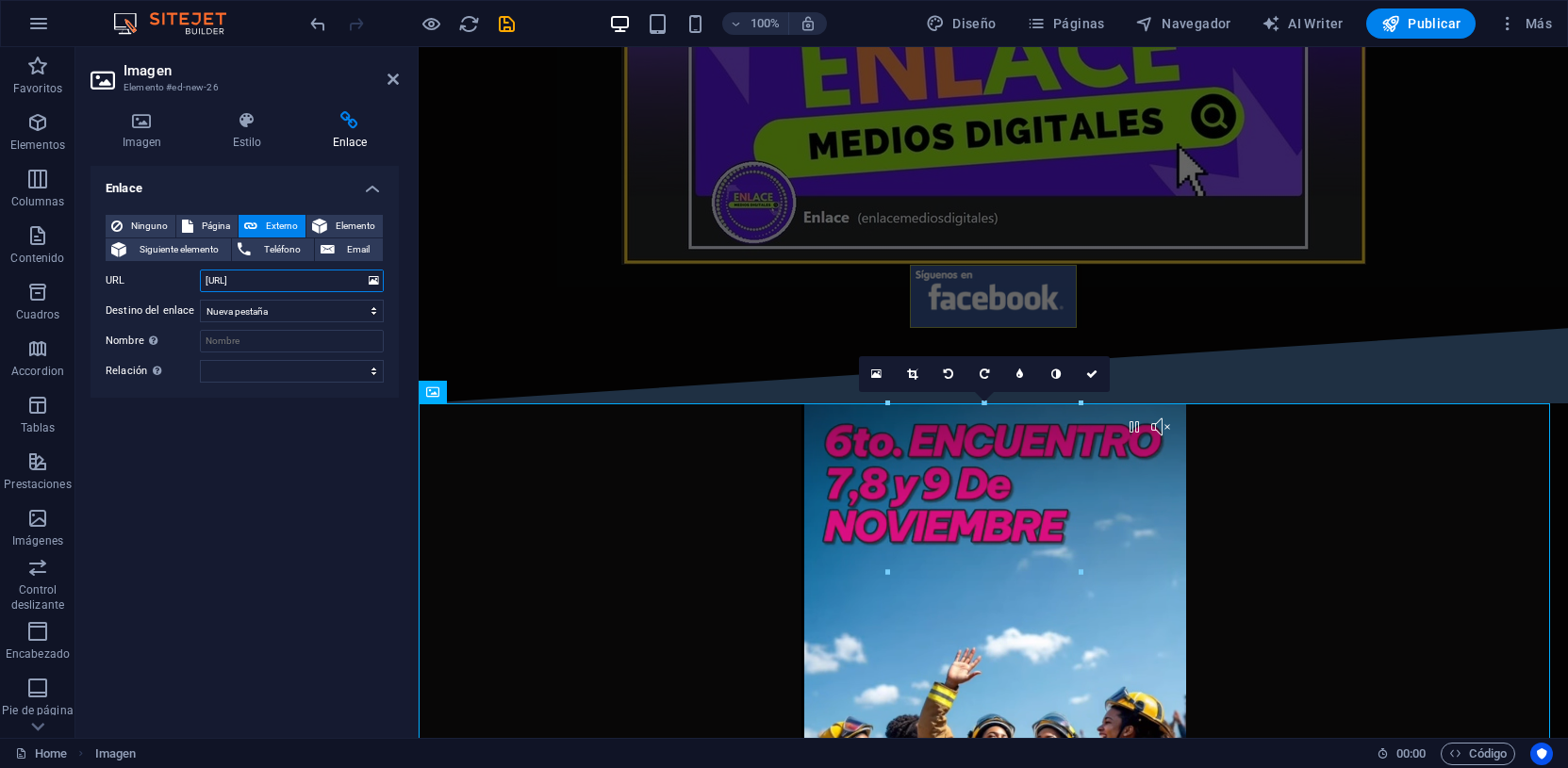 scroll, scrollTop: 0, scrollLeft: 74, axis: horizontal 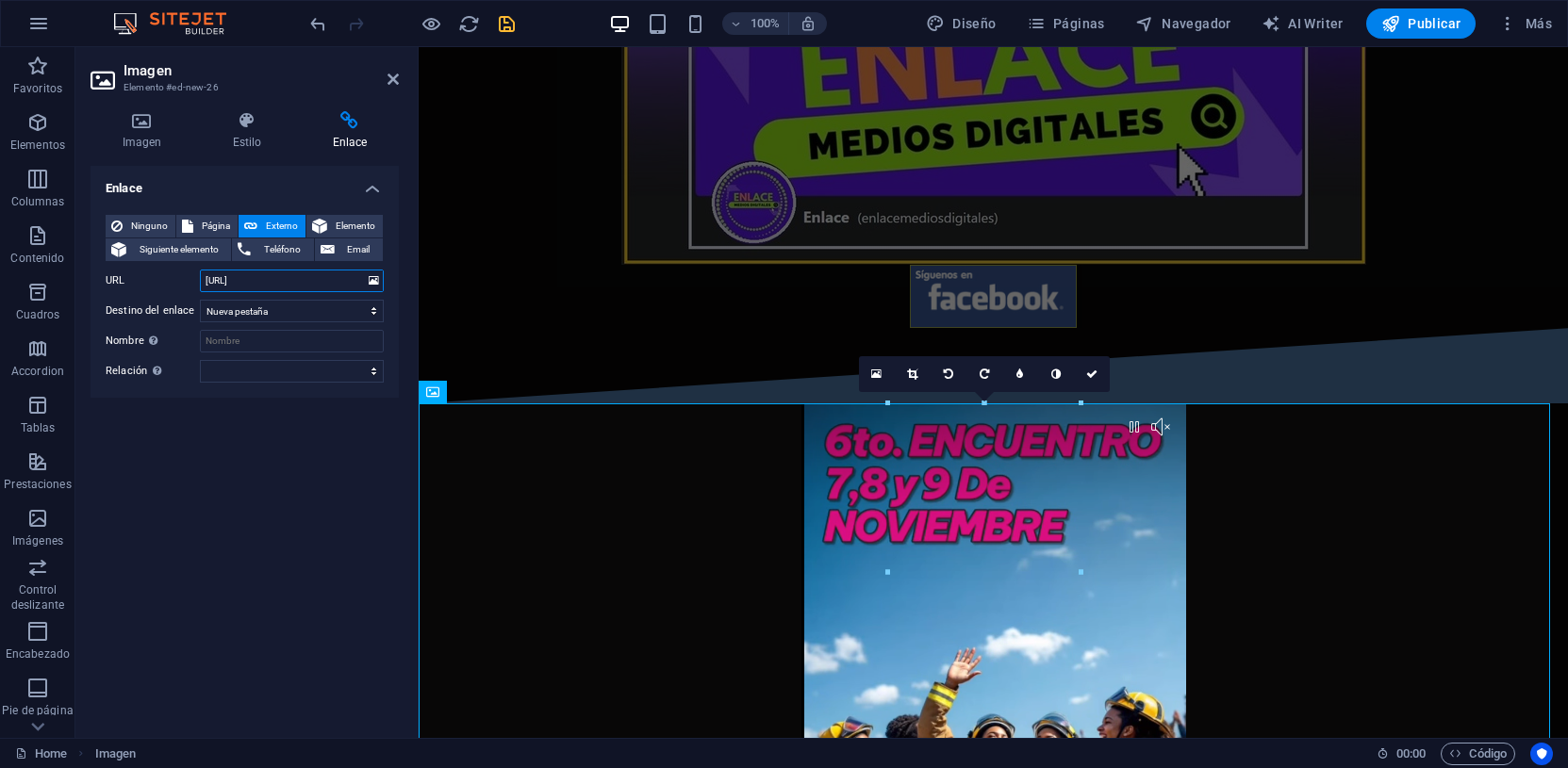 type on "[URL]" 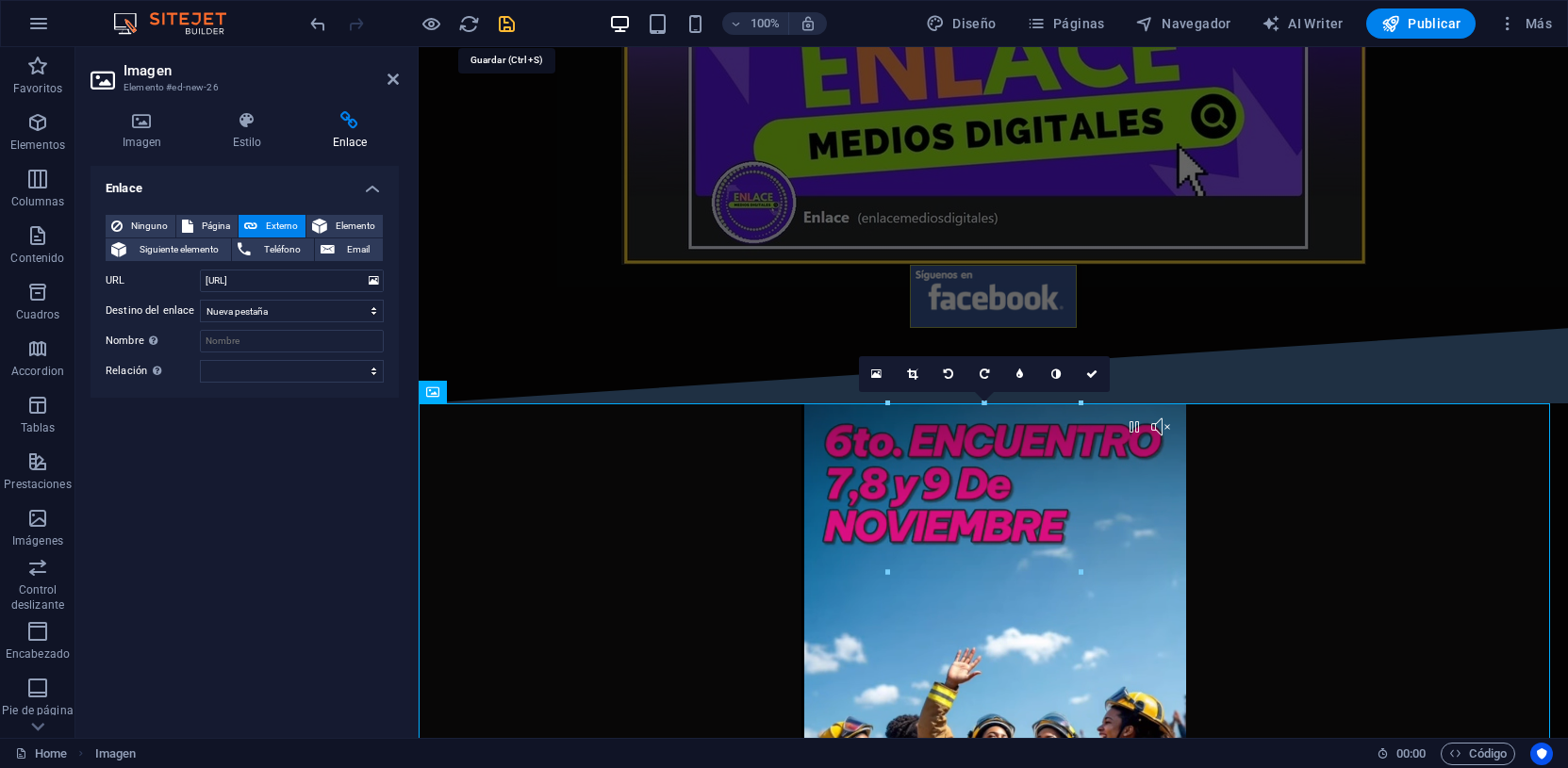 drag, startPoint x: 505, startPoint y: 21, endPoint x: 454, endPoint y: 3, distance: 54.083269 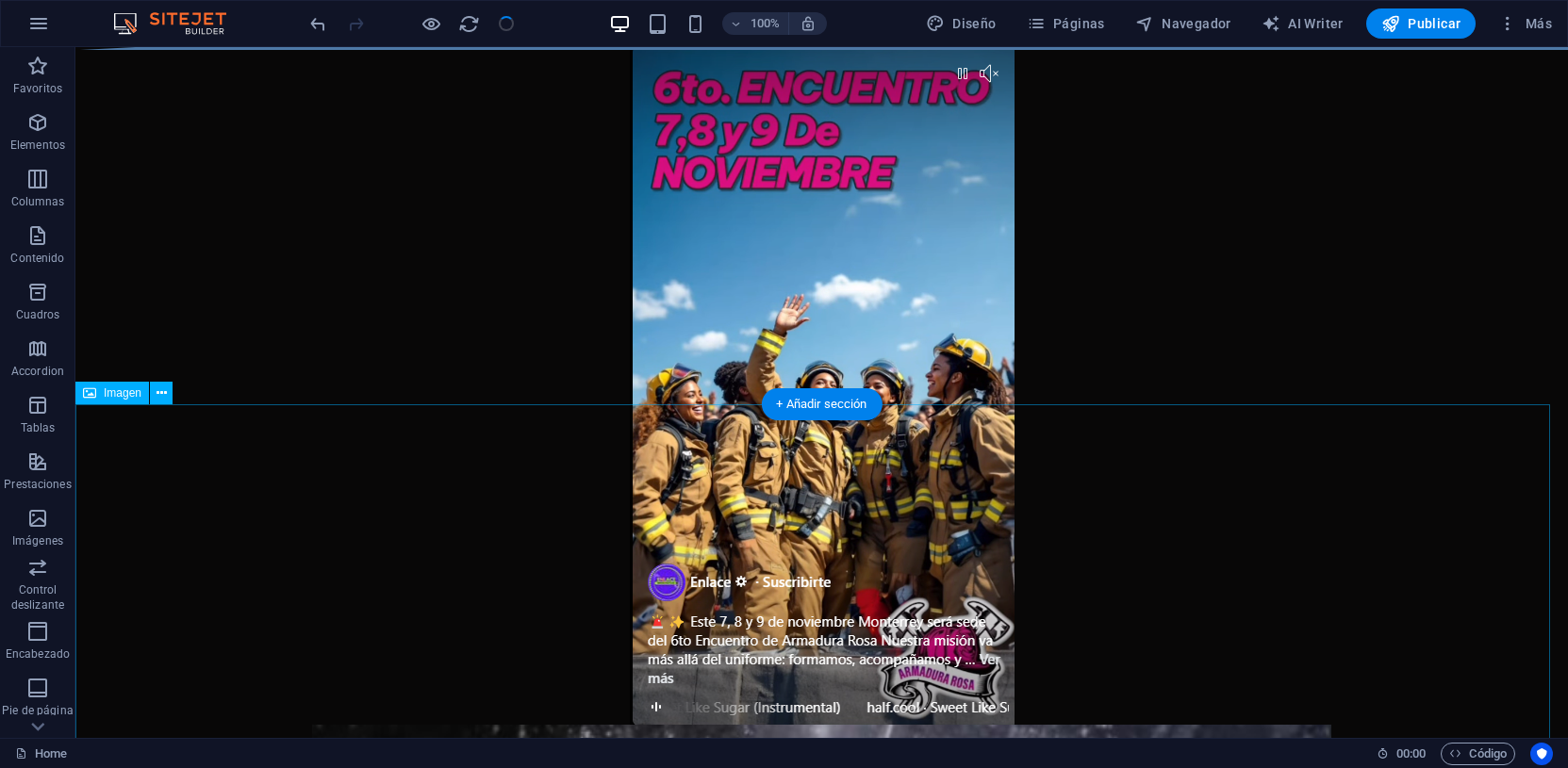 scroll, scrollTop: 340, scrollLeft: 0, axis: vertical 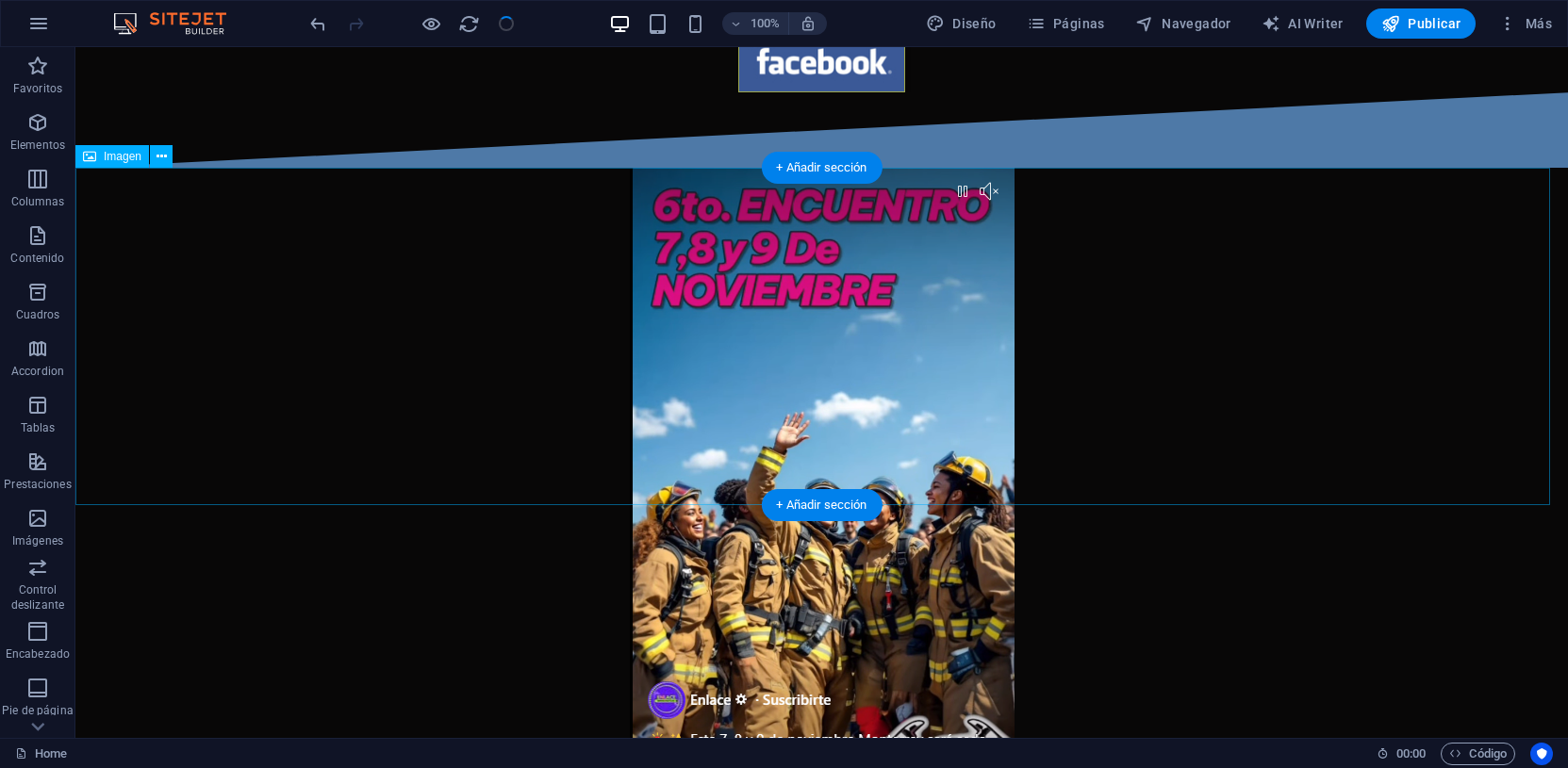 click at bounding box center (821, 505) 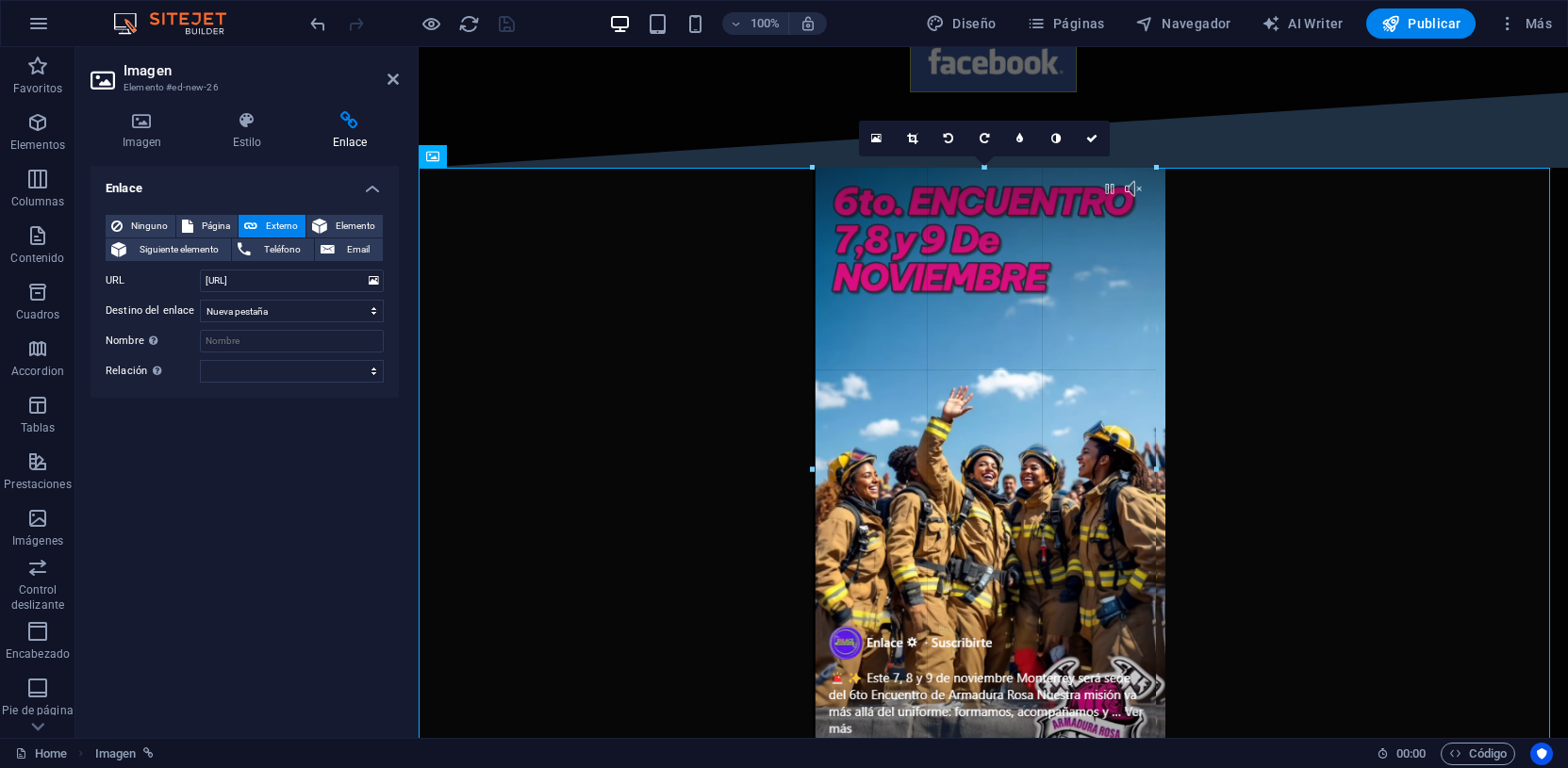 drag, startPoint x: 1081, startPoint y: 504, endPoint x: 798, endPoint y: 563, distance: 289.08476 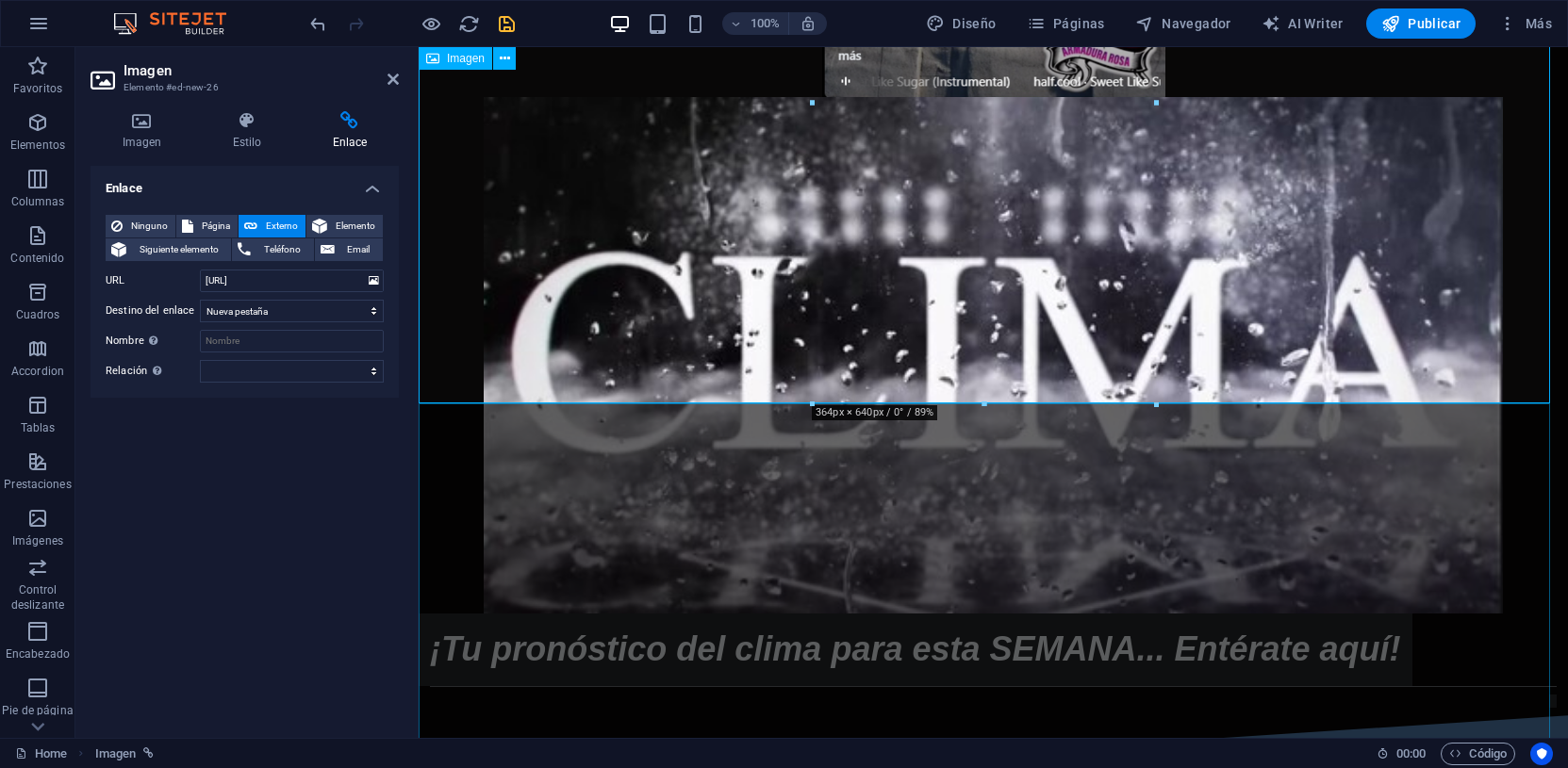 scroll, scrollTop: 694, scrollLeft: 0, axis: vertical 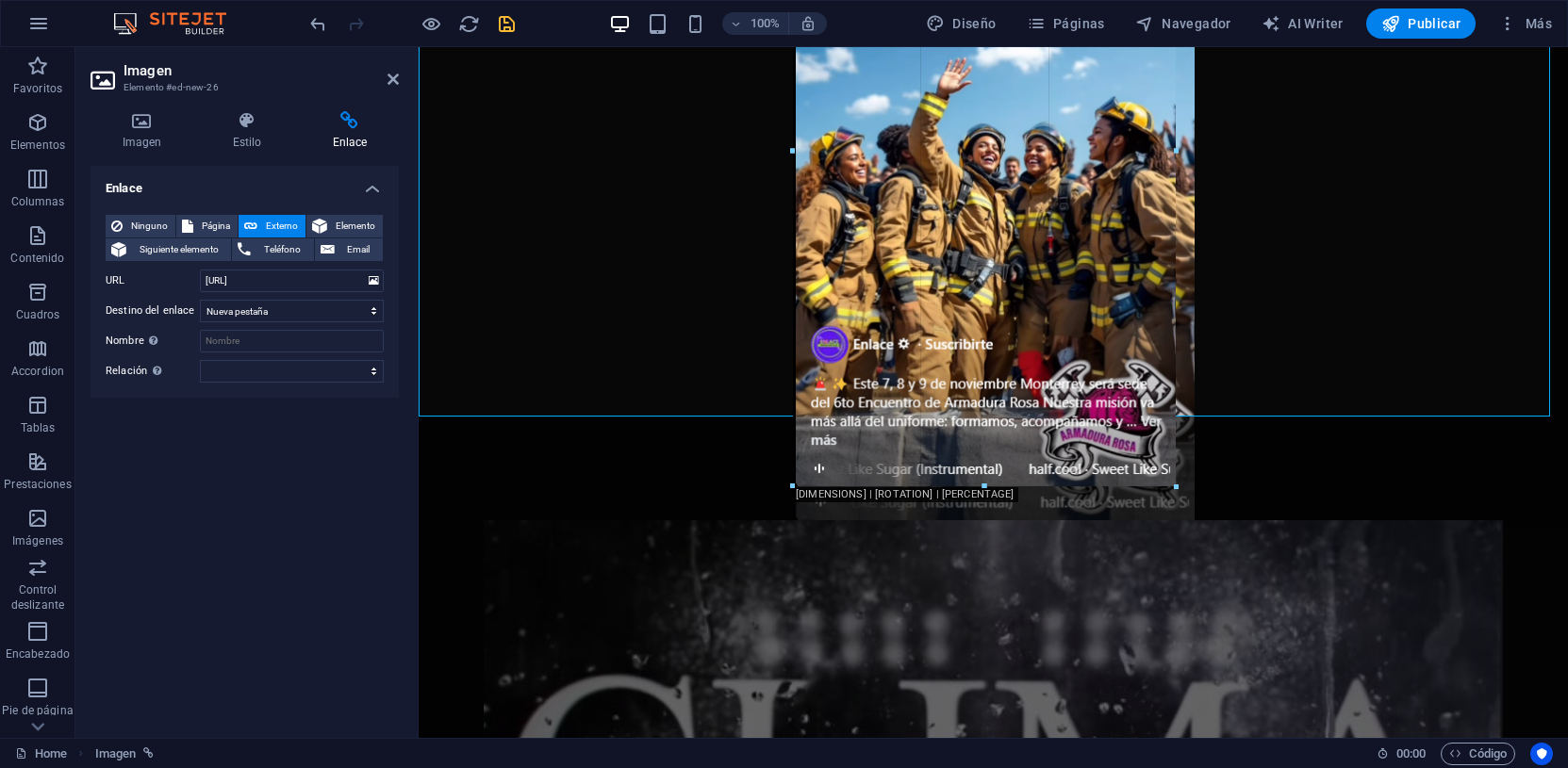 drag, startPoint x: 1158, startPoint y: 419, endPoint x: 1216, endPoint y: 478, distance: 82.734515 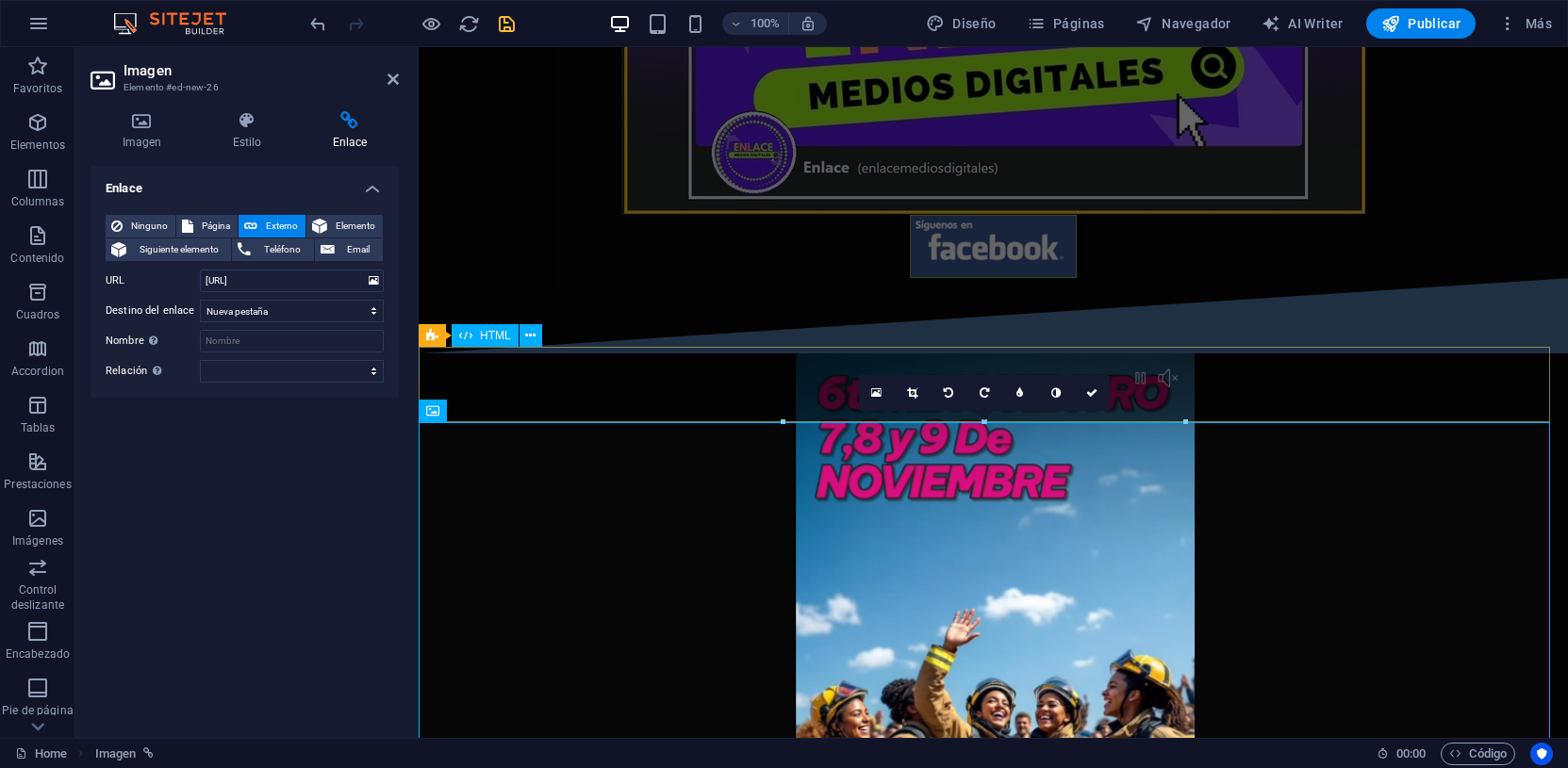 scroll, scrollTop: 236, scrollLeft: 0, axis: vertical 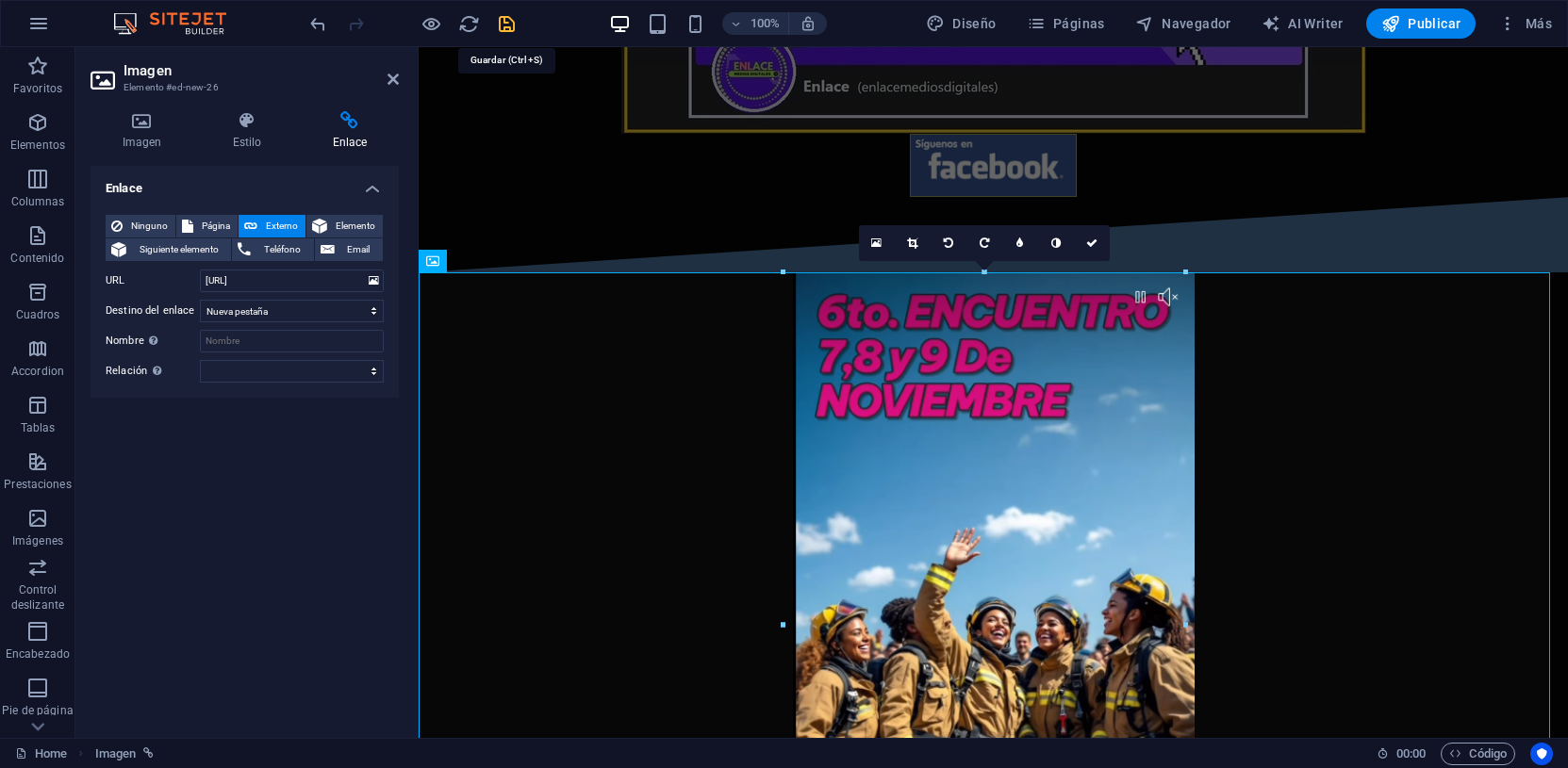 drag, startPoint x: 505, startPoint y: 18, endPoint x: 535, endPoint y: 198, distance: 182.48288 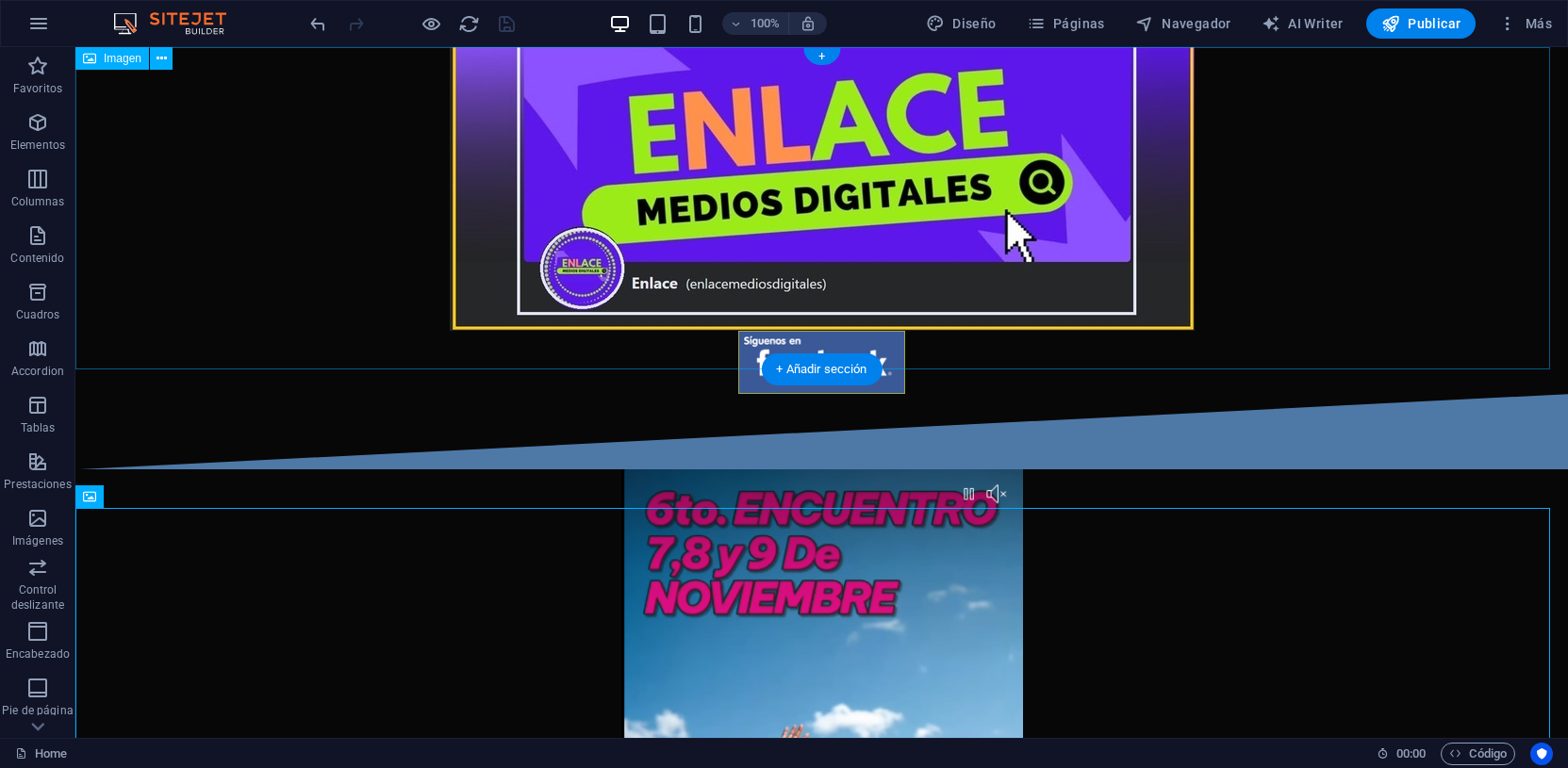 scroll, scrollTop: 0, scrollLeft: 0, axis: both 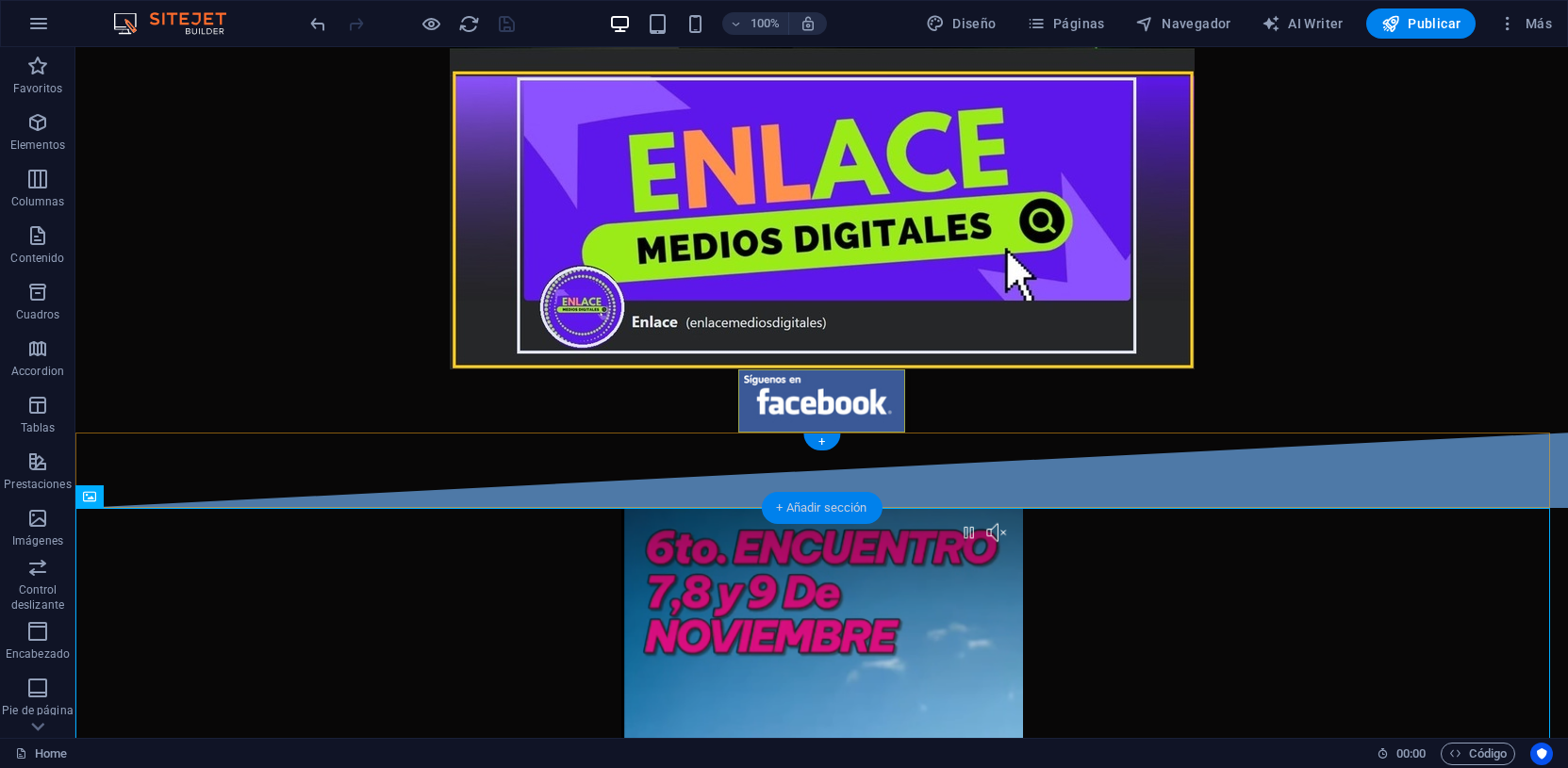 click on "+ Añadir sección" at bounding box center (821, 508) 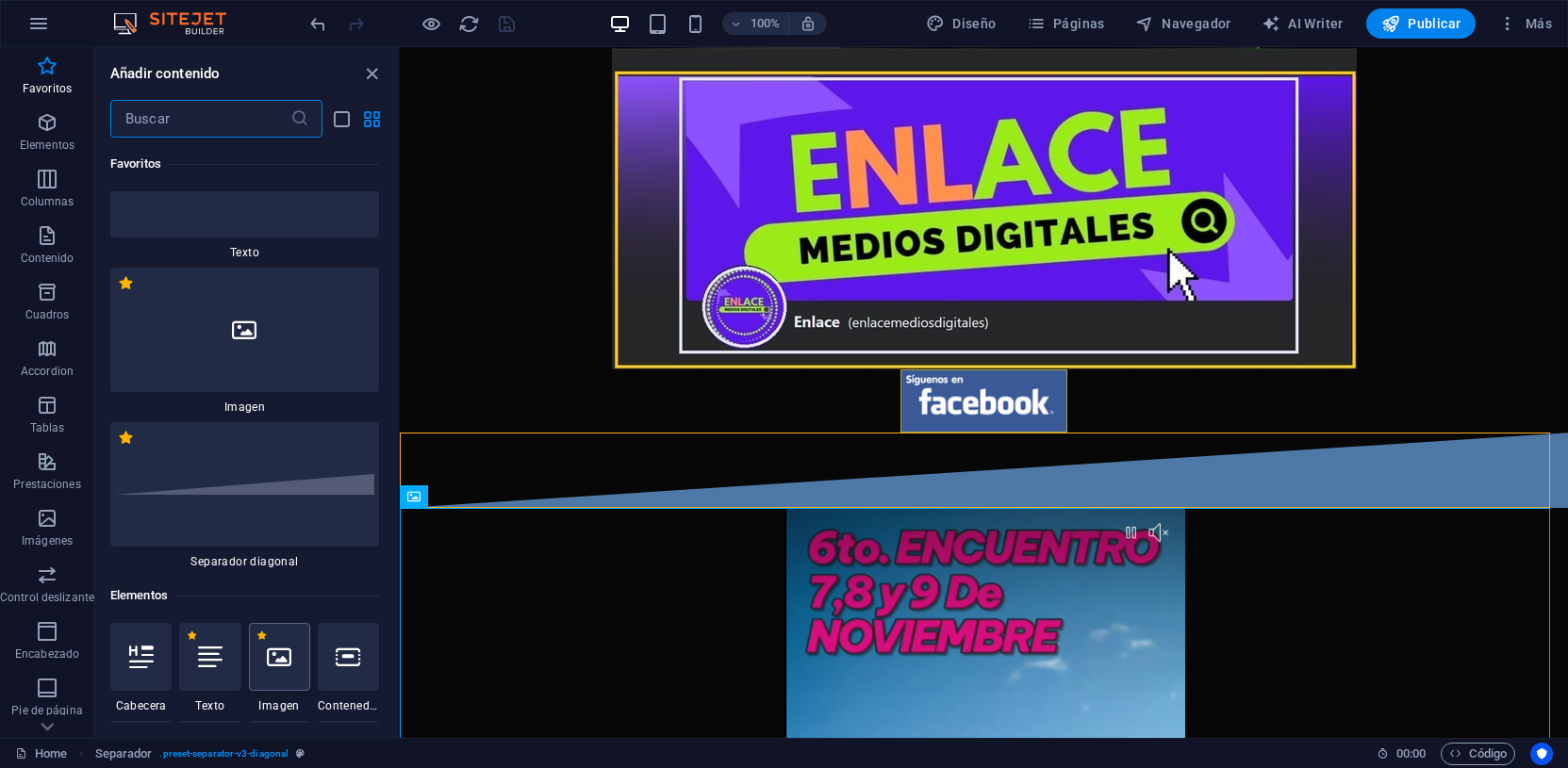 scroll, scrollTop: 0, scrollLeft: 0, axis: both 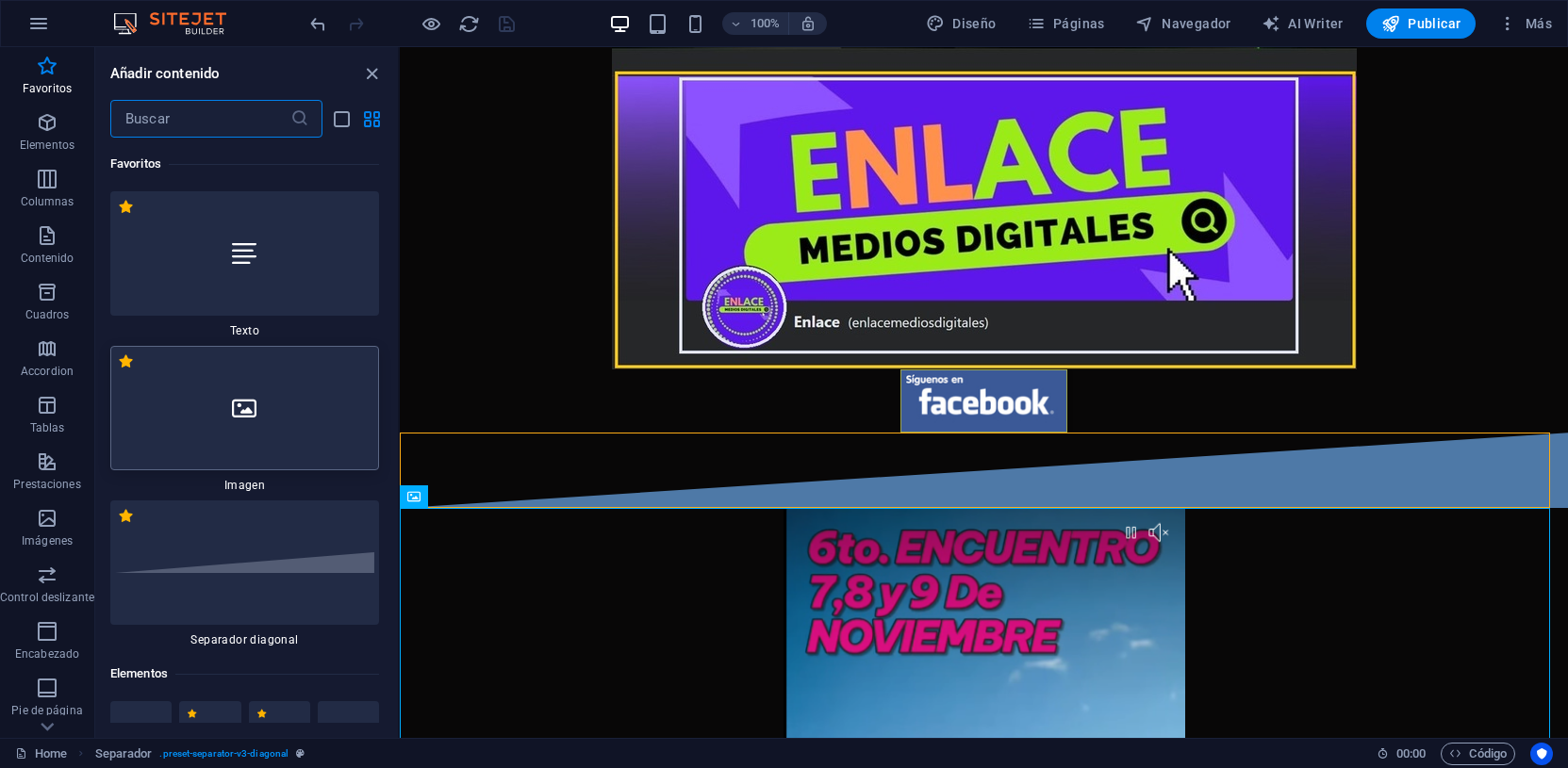 click at bounding box center (244, 408) 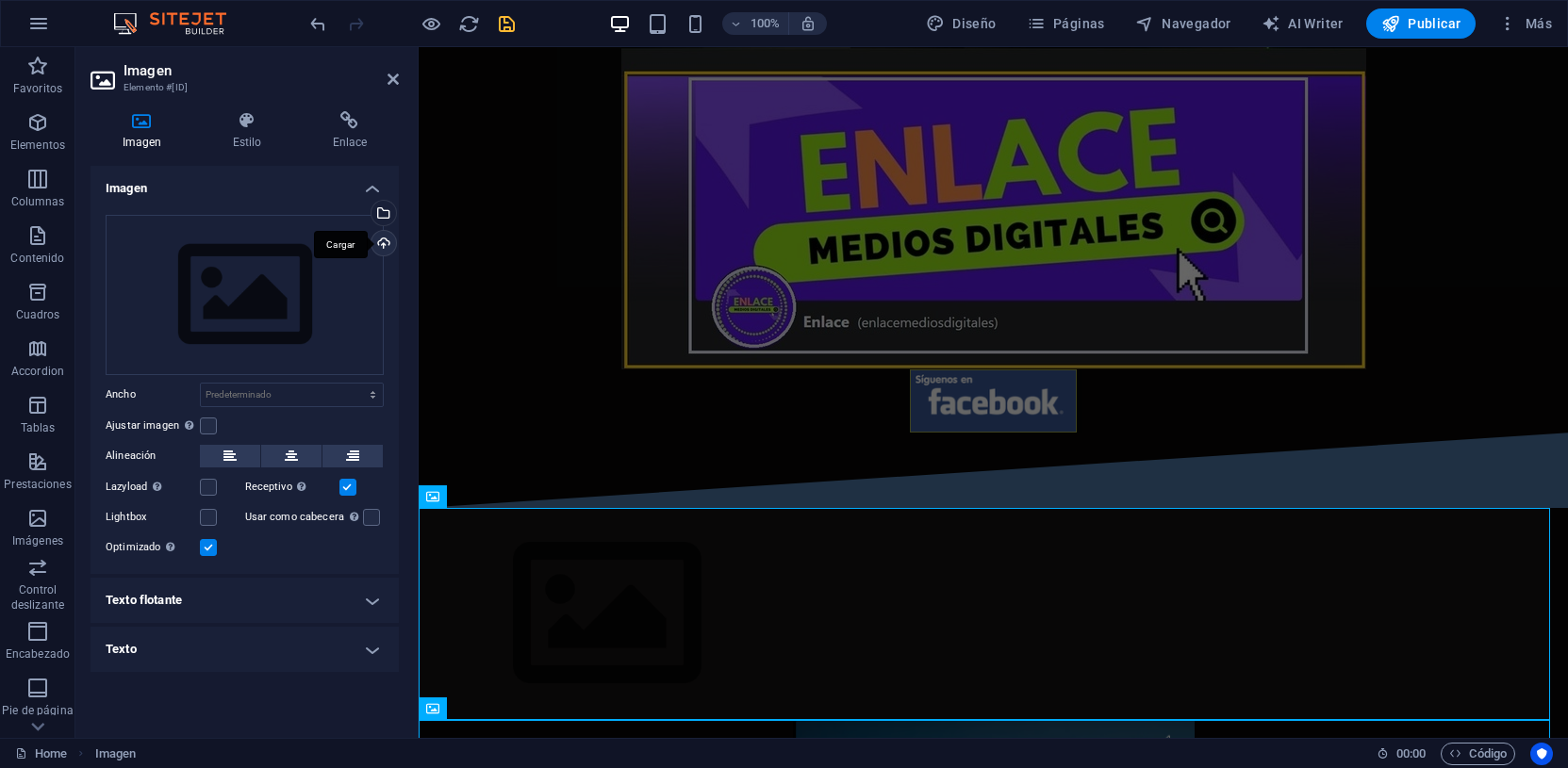 click on "Cargar" at bounding box center [382, 245] 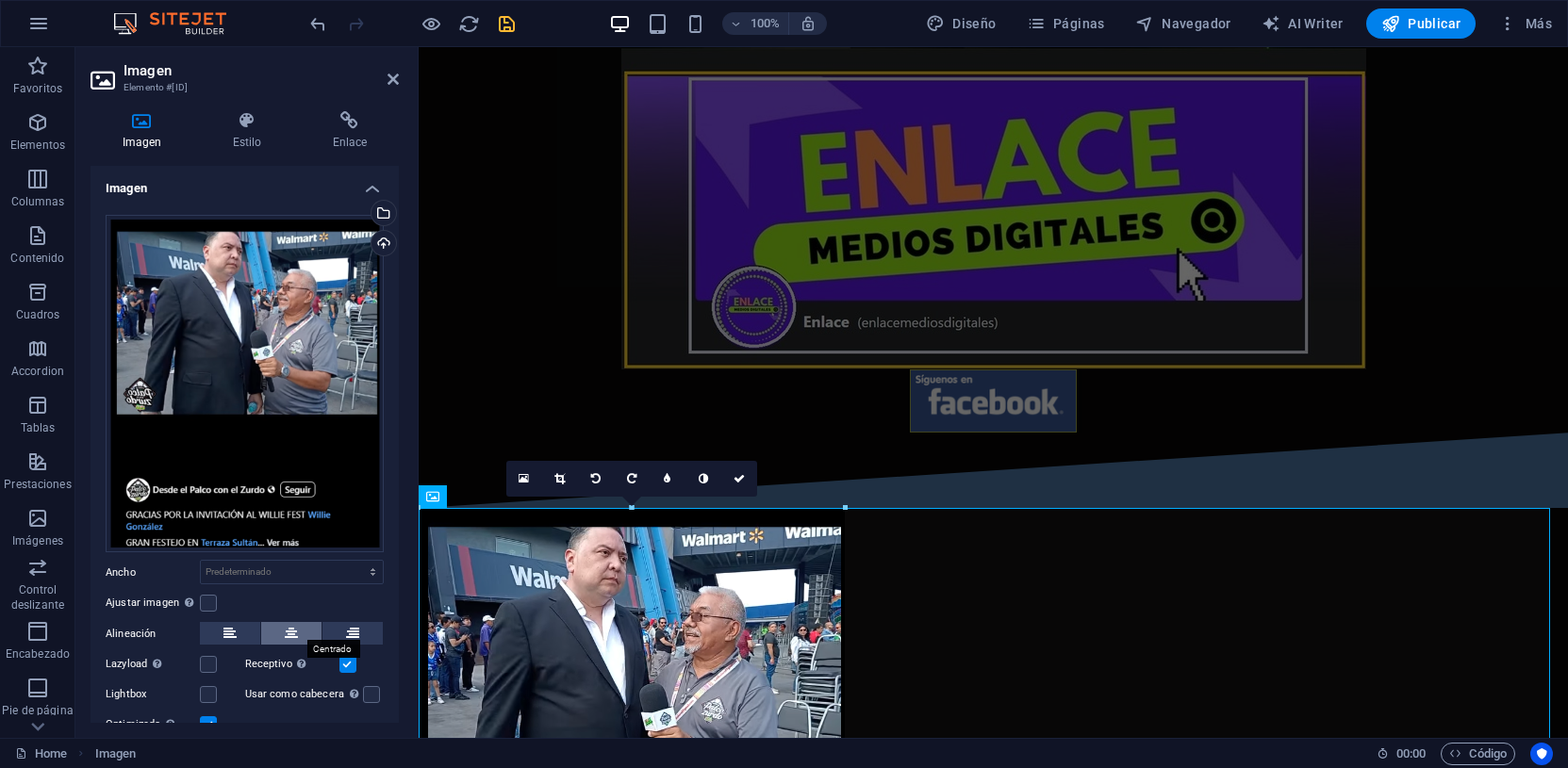 click at bounding box center (291, 633) 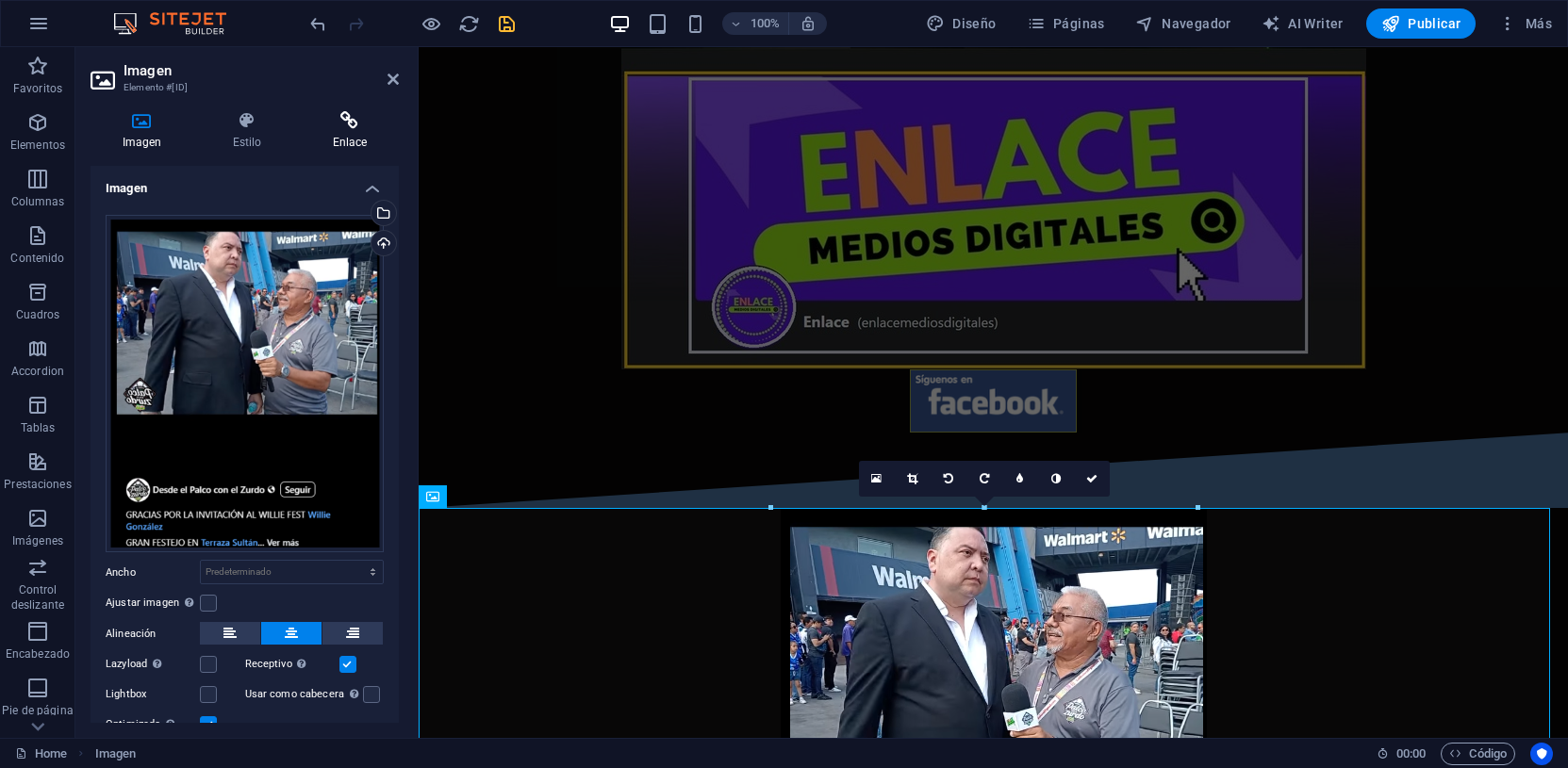 click on "Enlace" at bounding box center (350, 131) 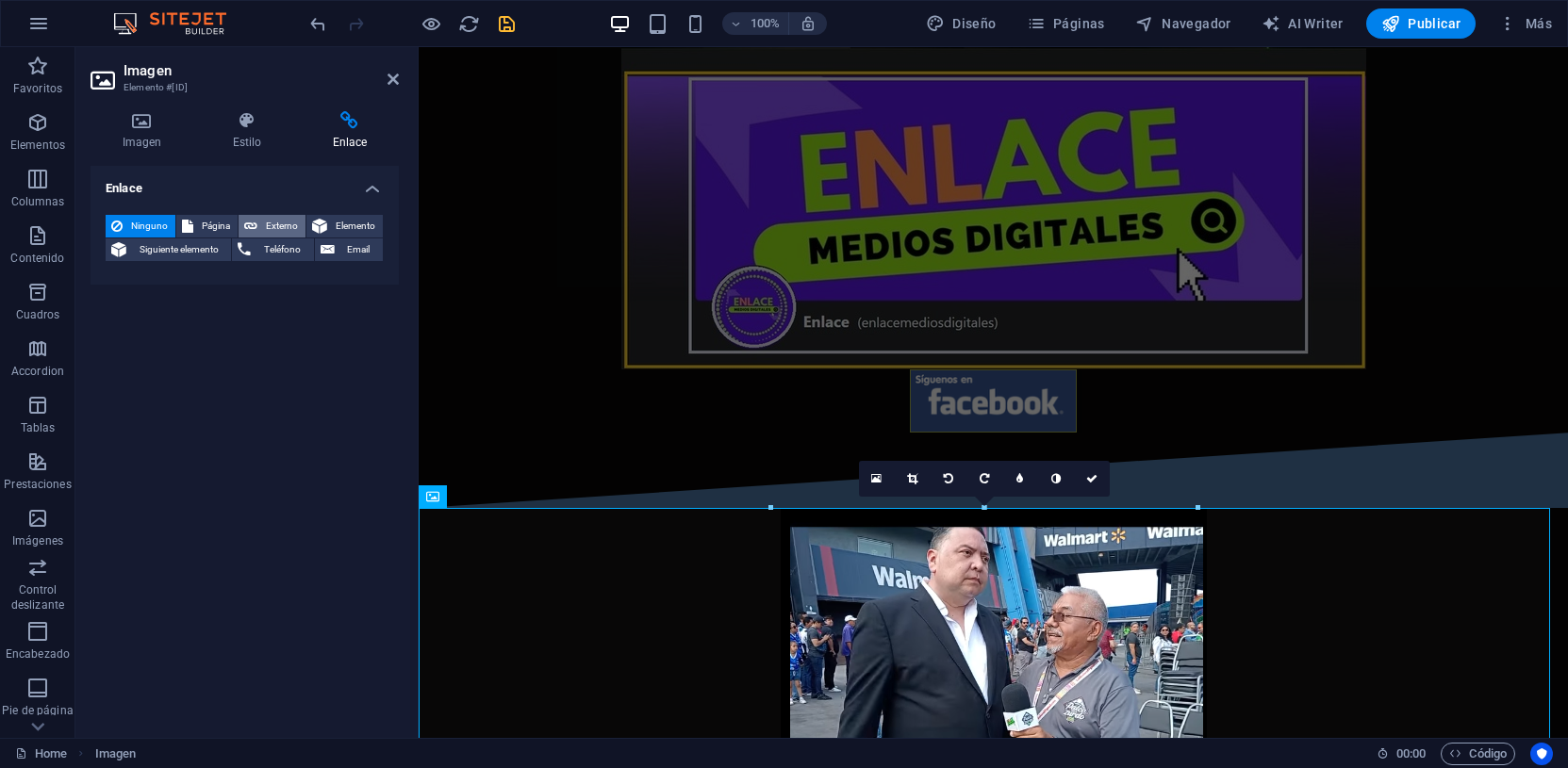 click on "Externo" at bounding box center [281, 226] 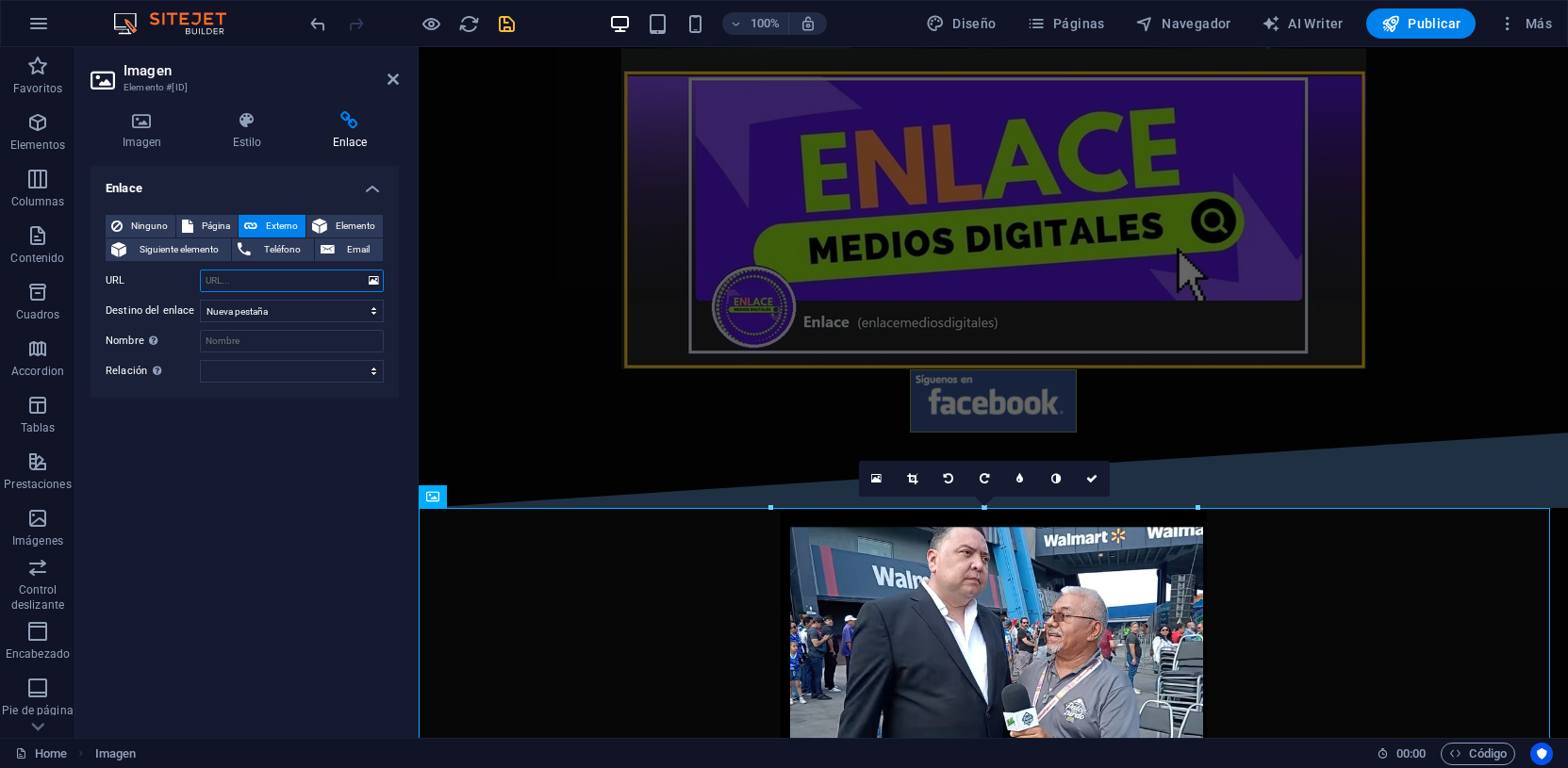 paste on "[URL]" 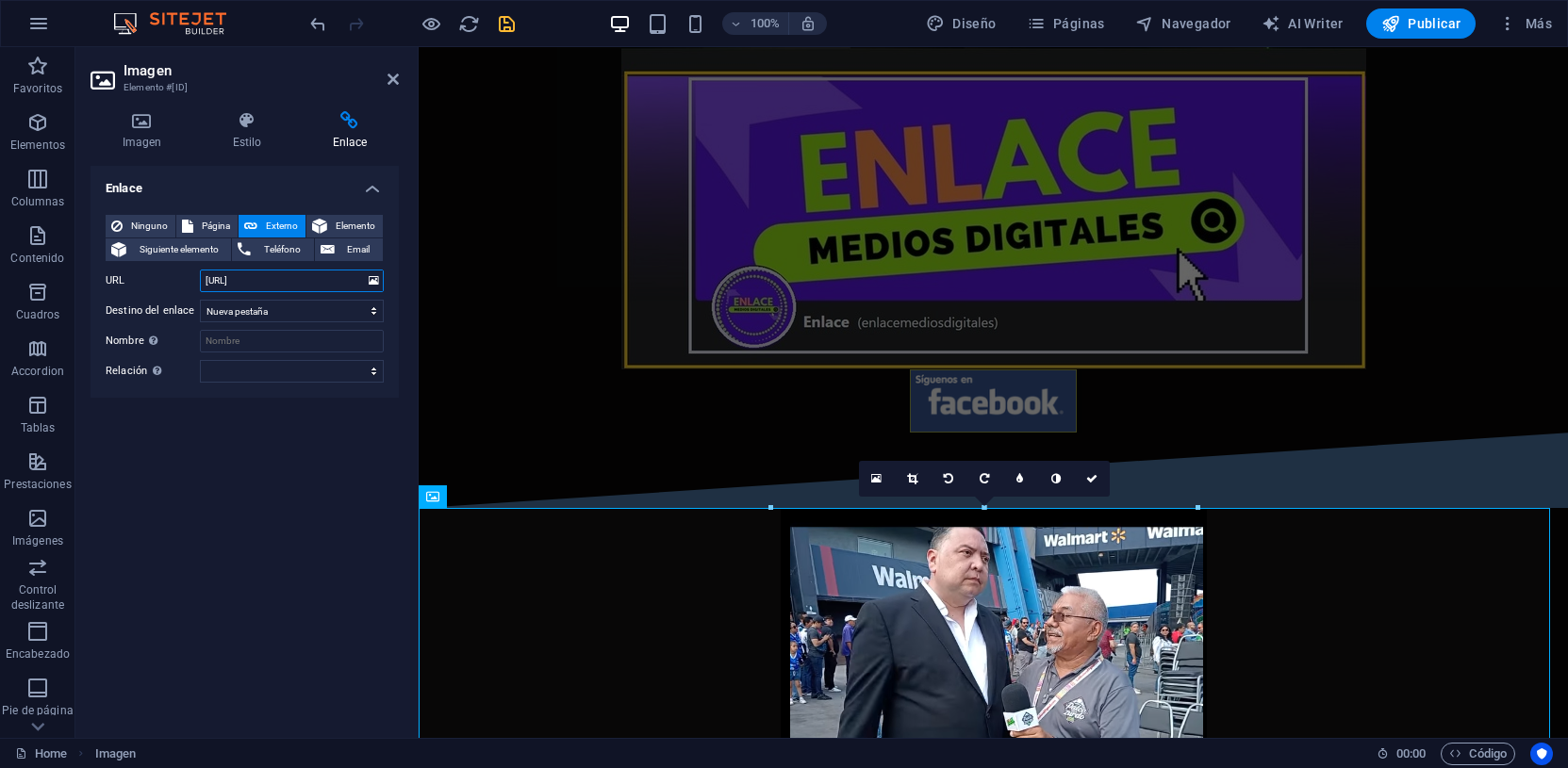 scroll, scrollTop: 0, scrollLeft: 68, axis: horizontal 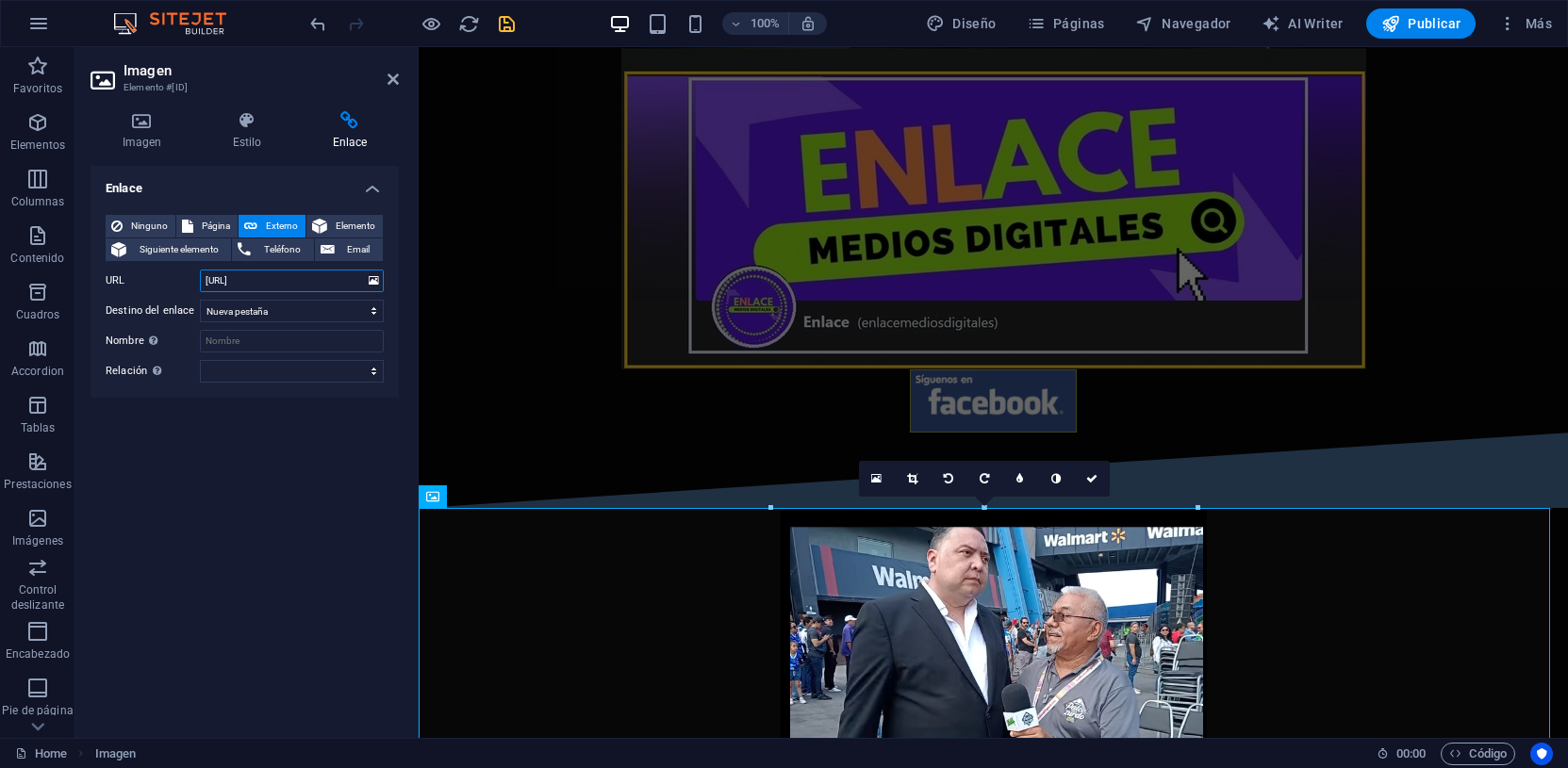 type on "[URL]" 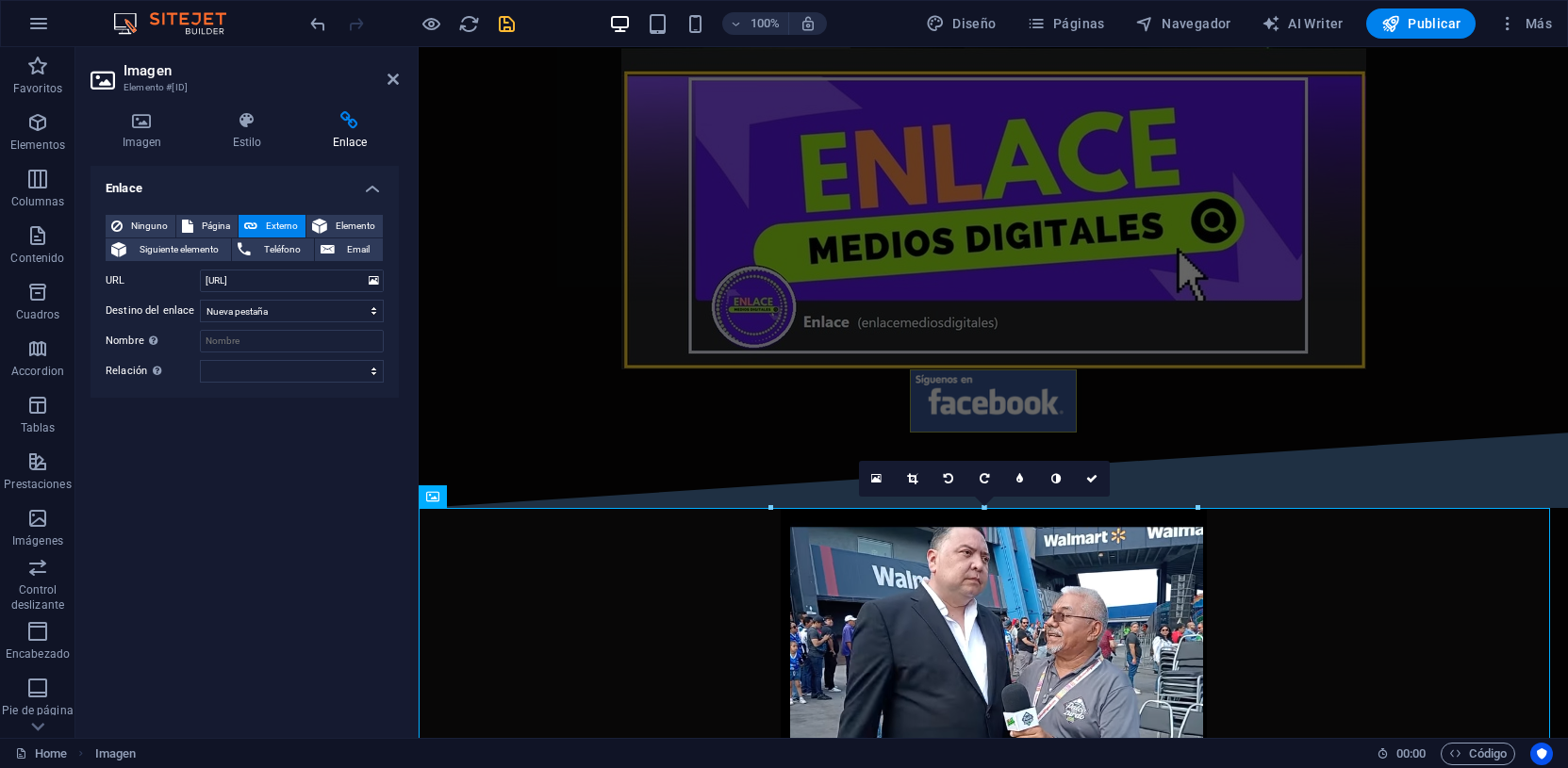 click on "100% Diseño Páginas Navegador AI Writer Publicar Más" at bounding box center [933, 24] 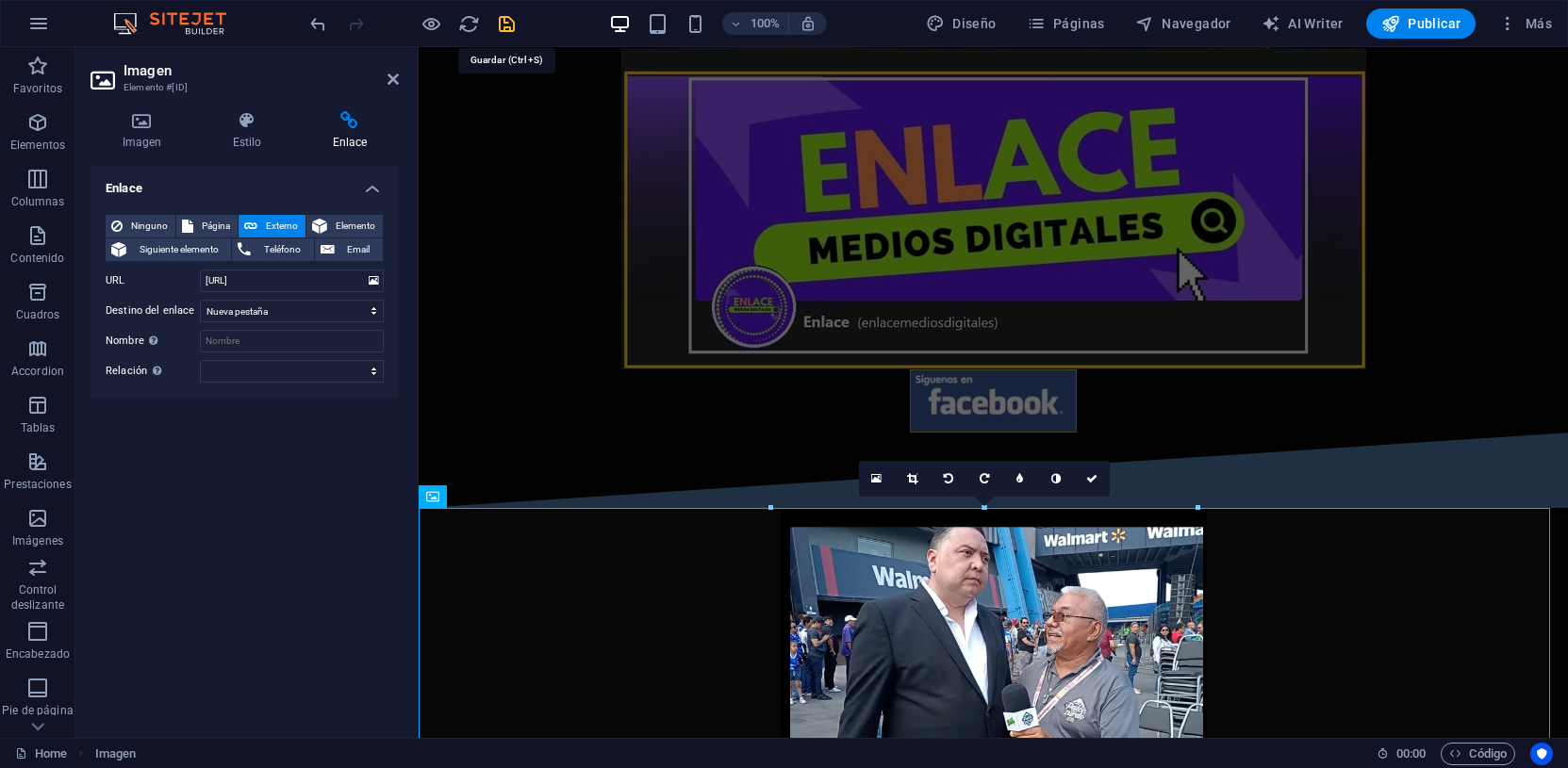 click at bounding box center [506, 24] 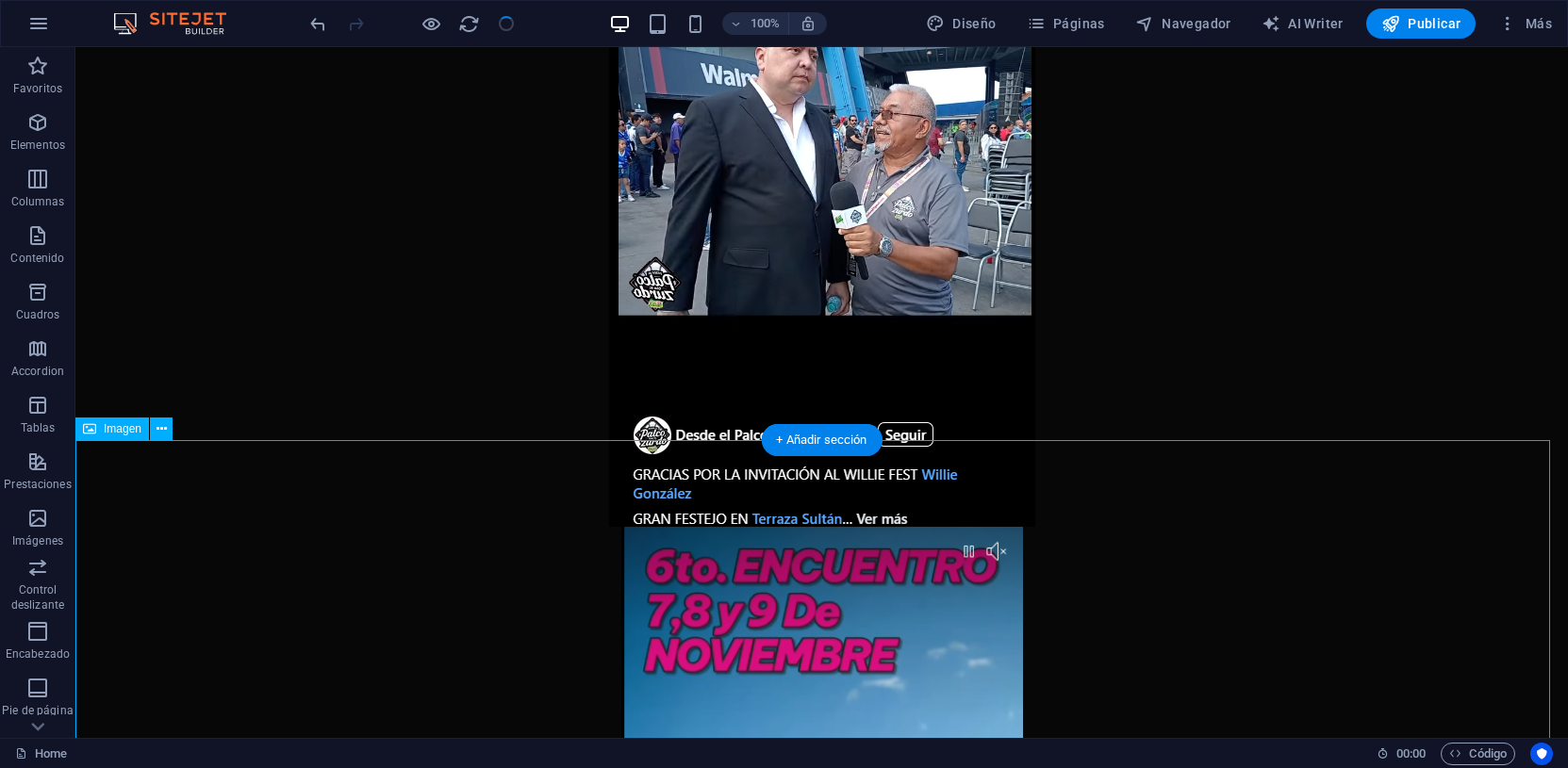 scroll, scrollTop: 471, scrollLeft: 0, axis: vertical 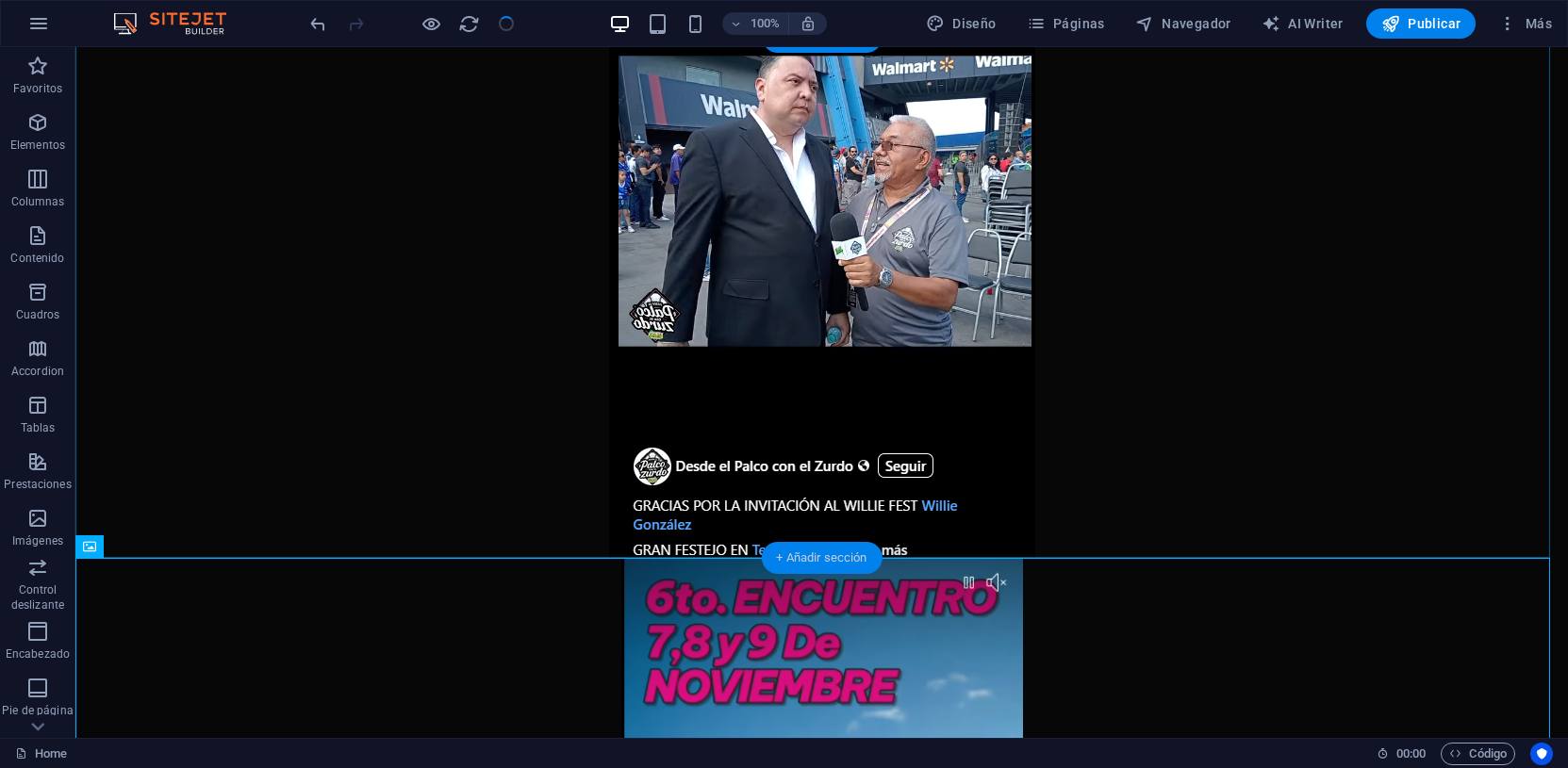 click on "+ Añadir sección" at bounding box center [821, 558] 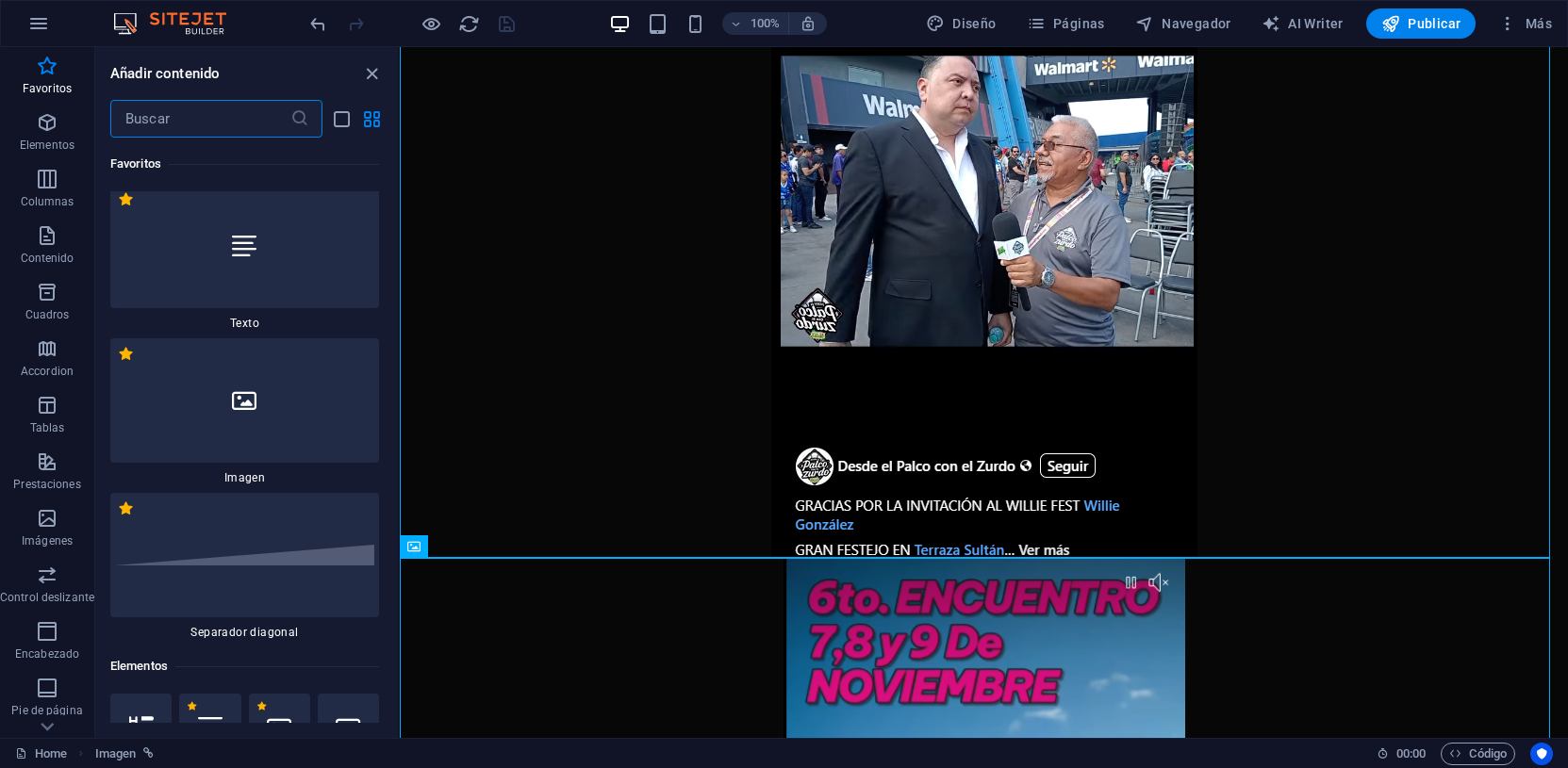 scroll, scrollTop: 0, scrollLeft: 0, axis: both 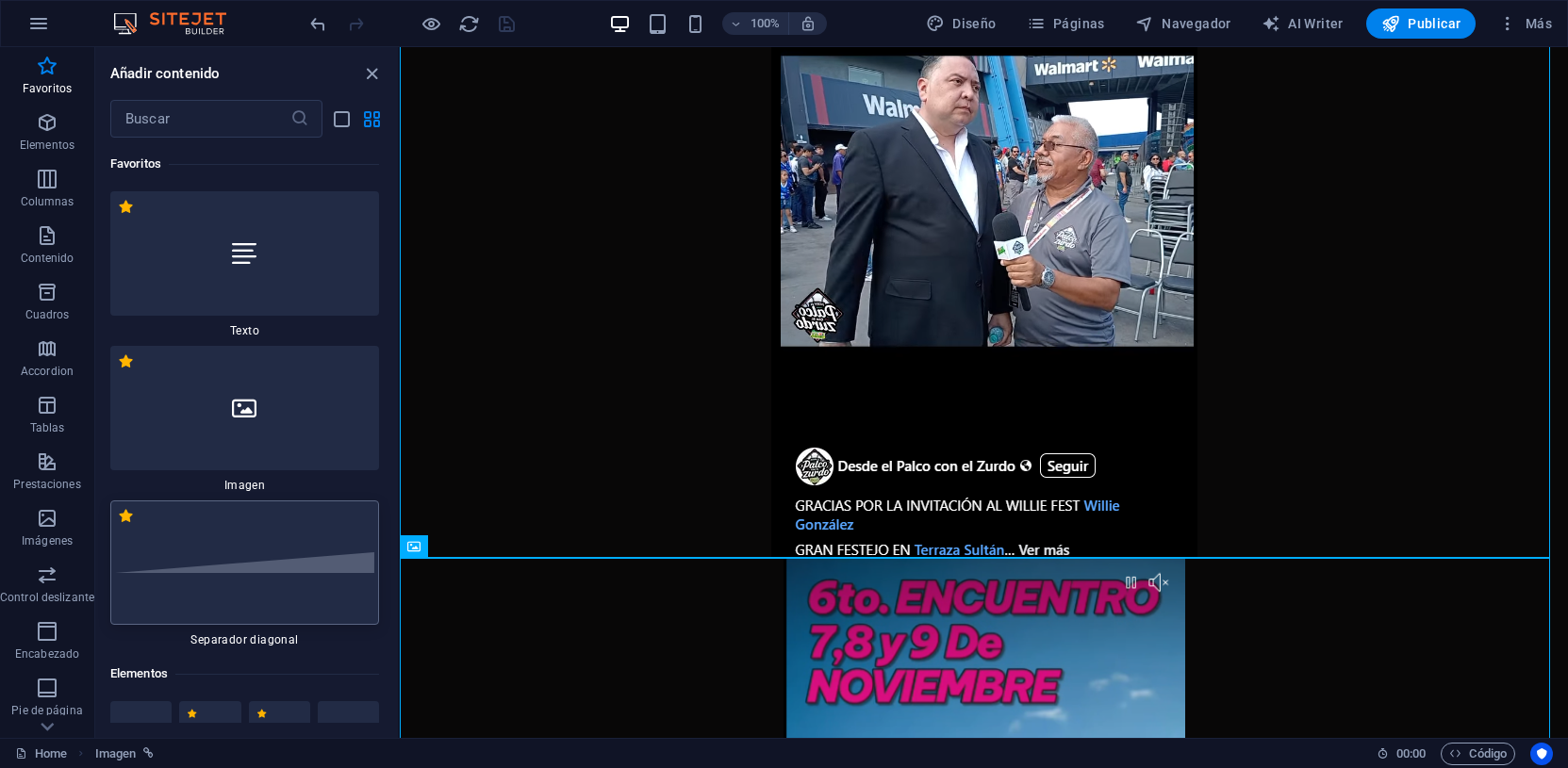 drag, startPoint x: 303, startPoint y: 526, endPoint x: 52, endPoint y: 436, distance: 266.6477 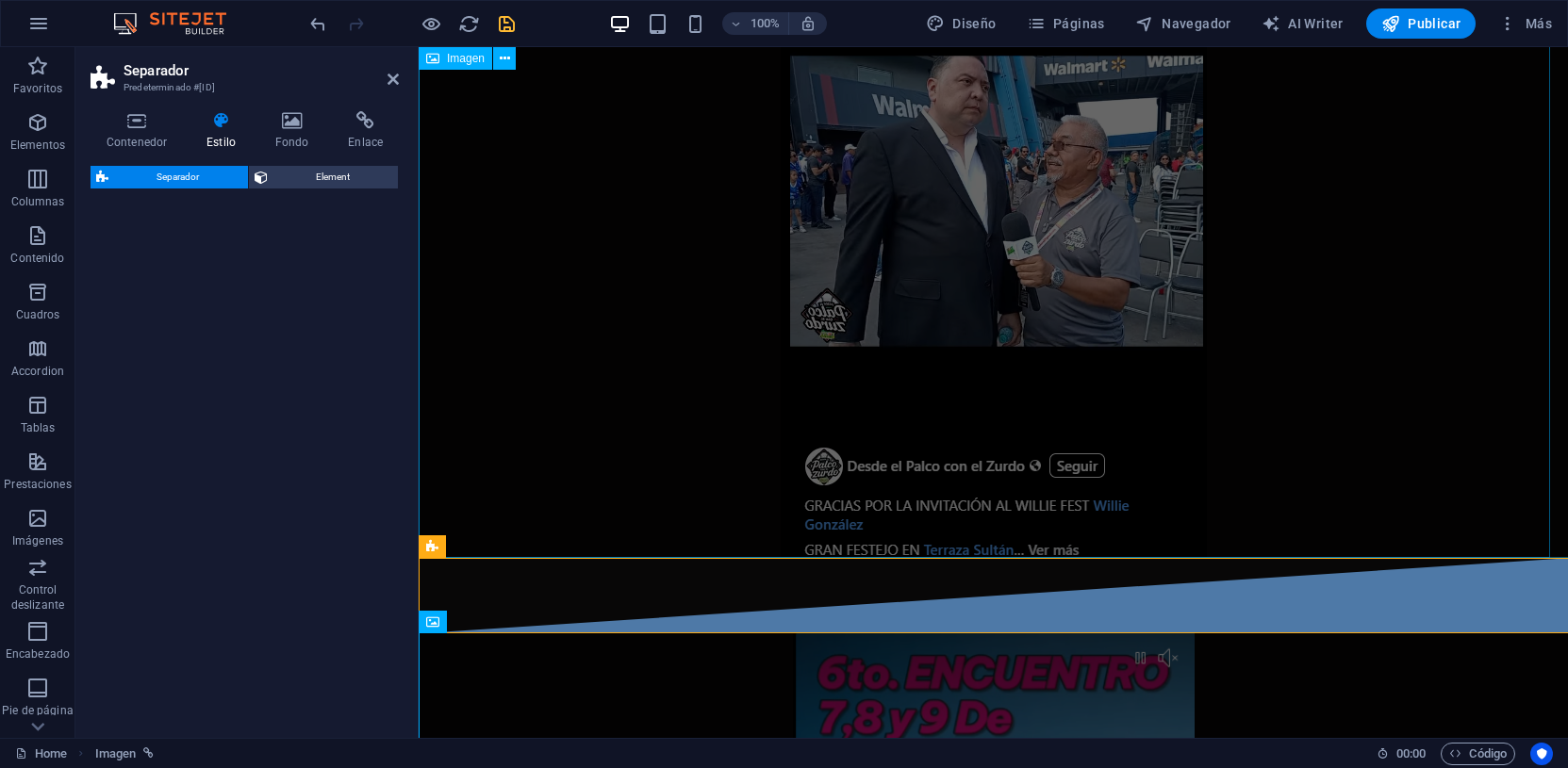select on "diagonal" 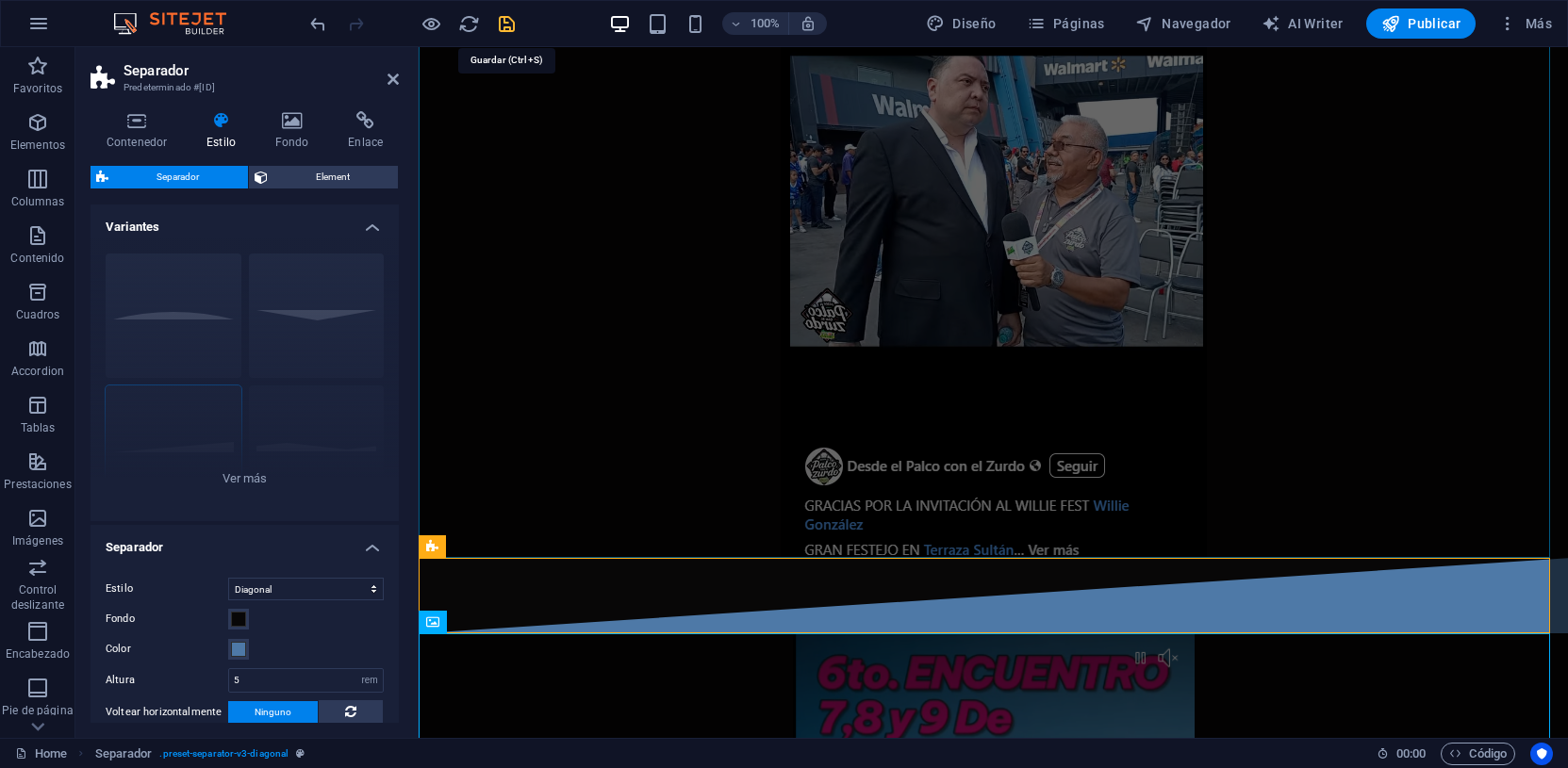 drag, startPoint x: 501, startPoint y: 19, endPoint x: 472, endPoint y: 8, distance: 31.01612 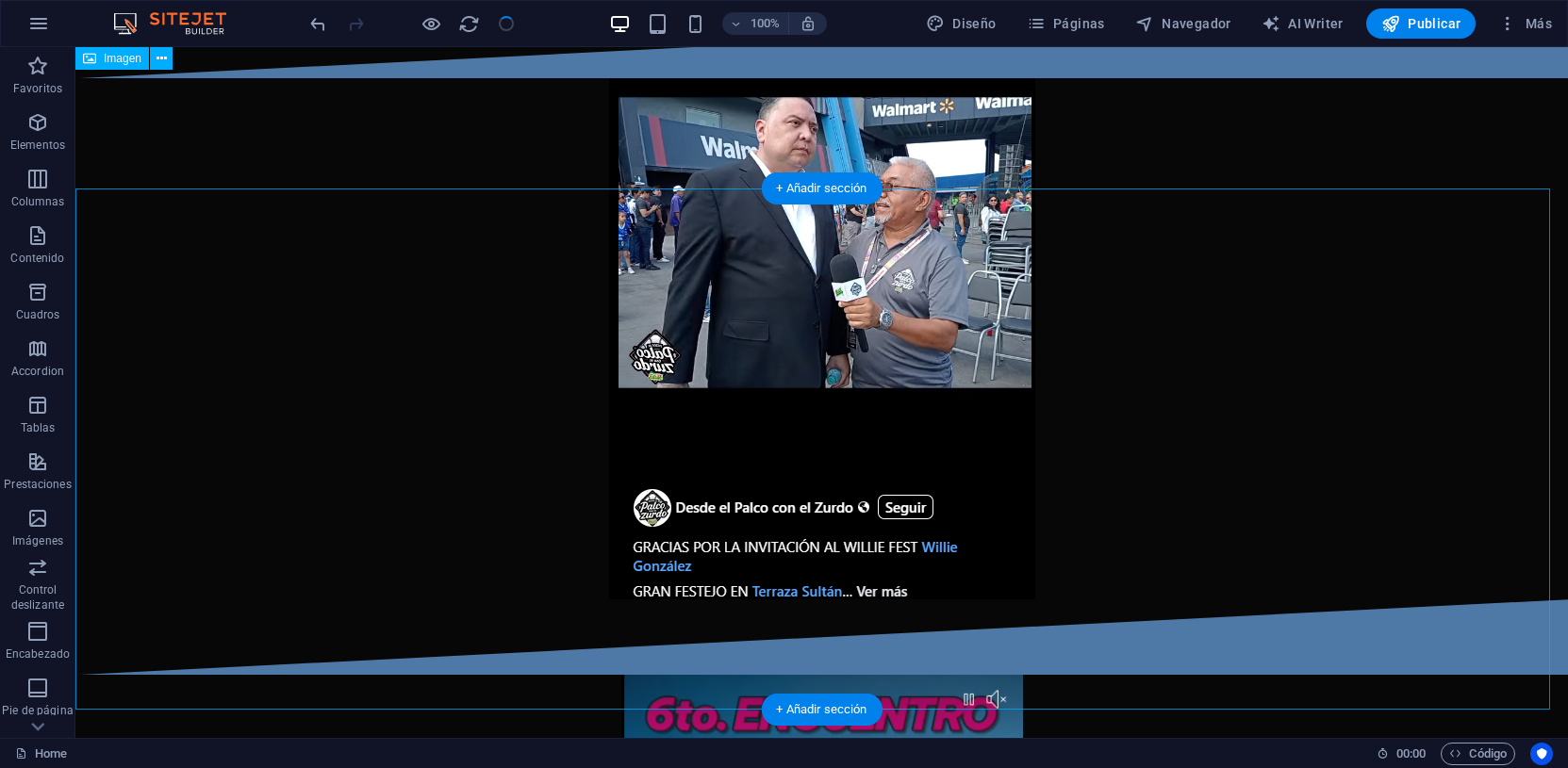 scroll, scrollTop: 236, scrollLeft: 0, axis: vertical 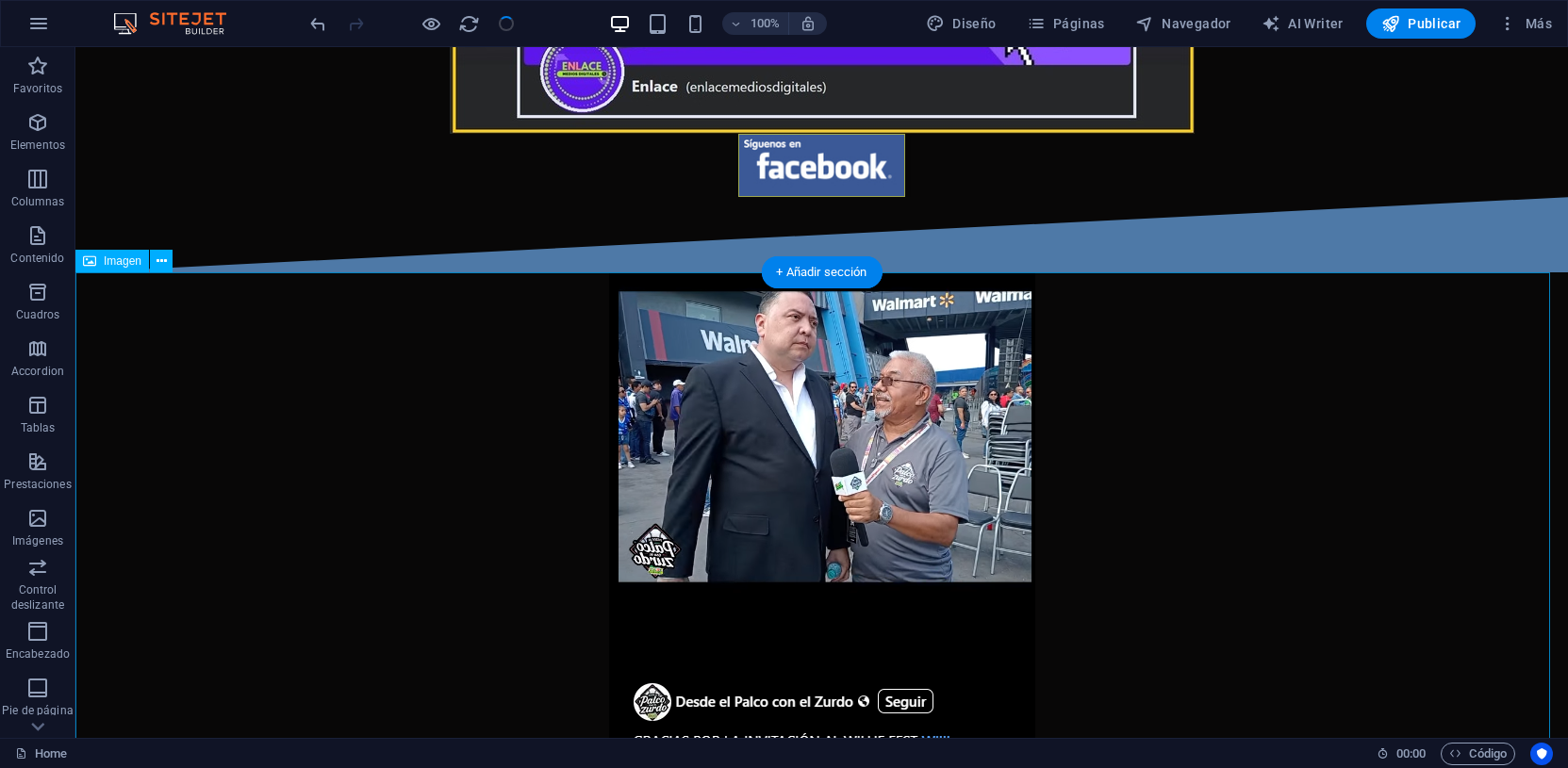 click at bounding box center [821, 532] 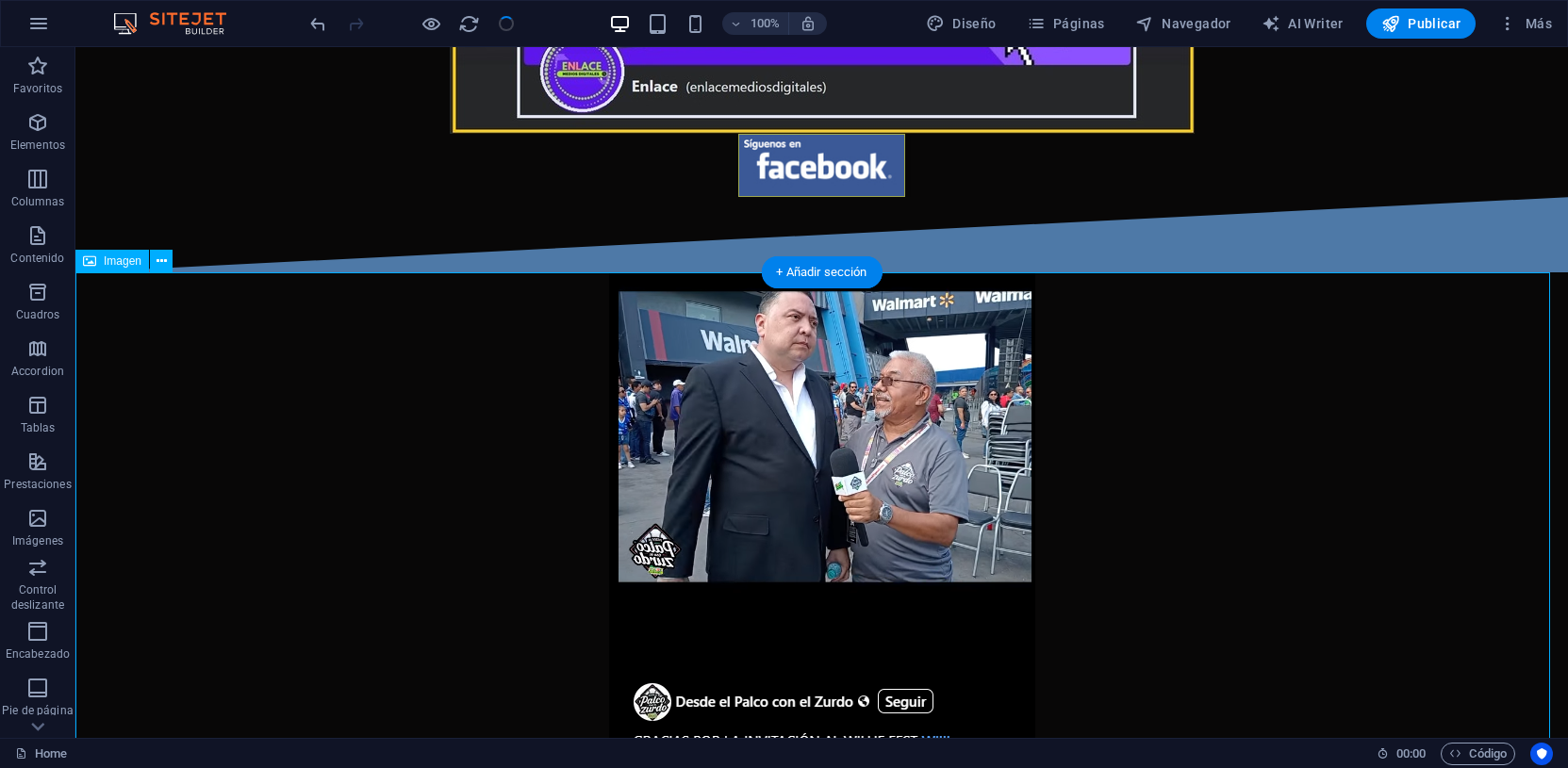 click at bounding box center [821, 532] 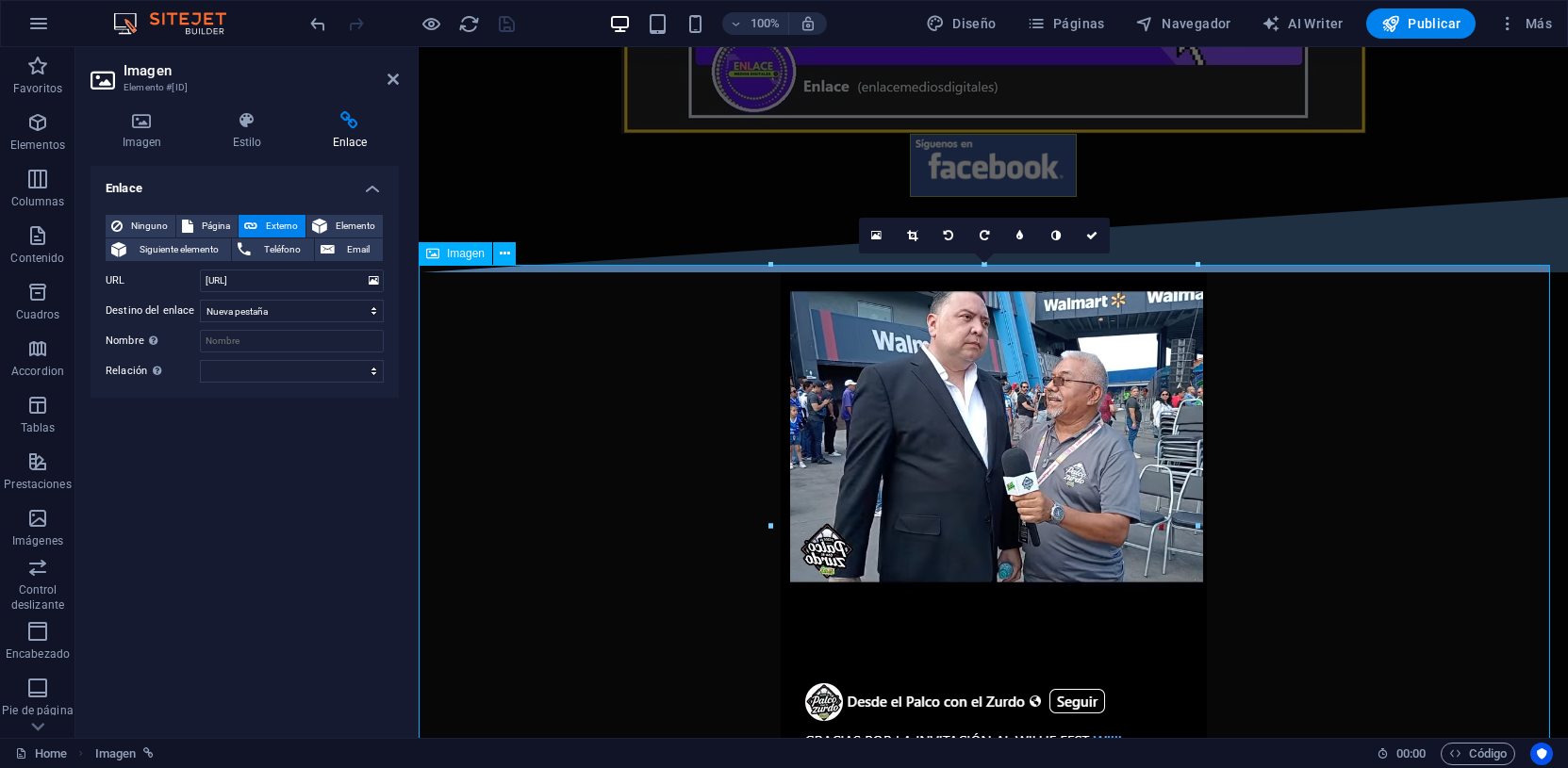 scroll, scrollTop: 353, scrollLeft: 0, axis: vertical 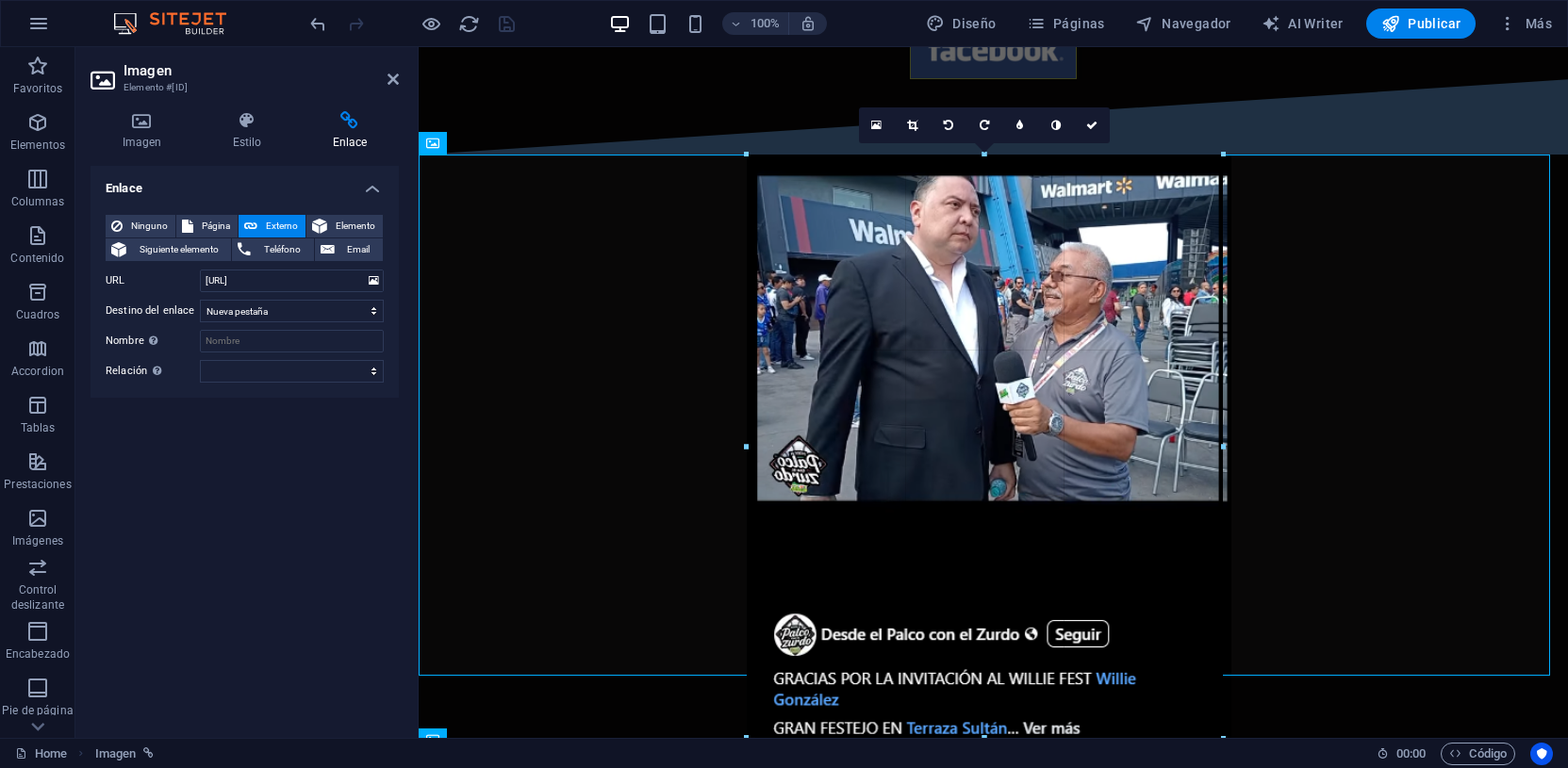 drag, startPoint x: 1199, startPoint y: 679, endPoint x: 1255, endPoint y: 720, distance: 69.40461 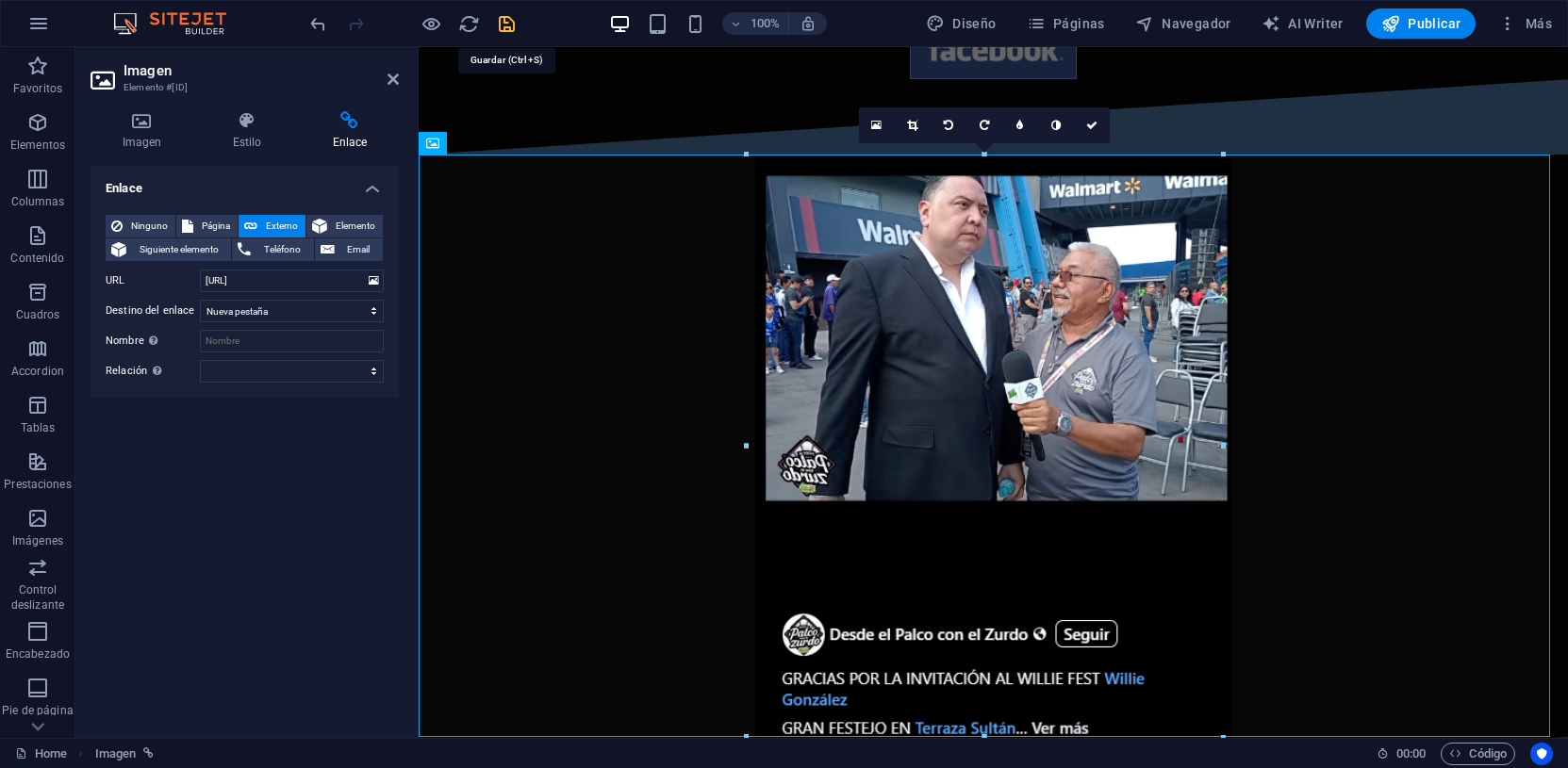 click at bounding box center (506, 24) 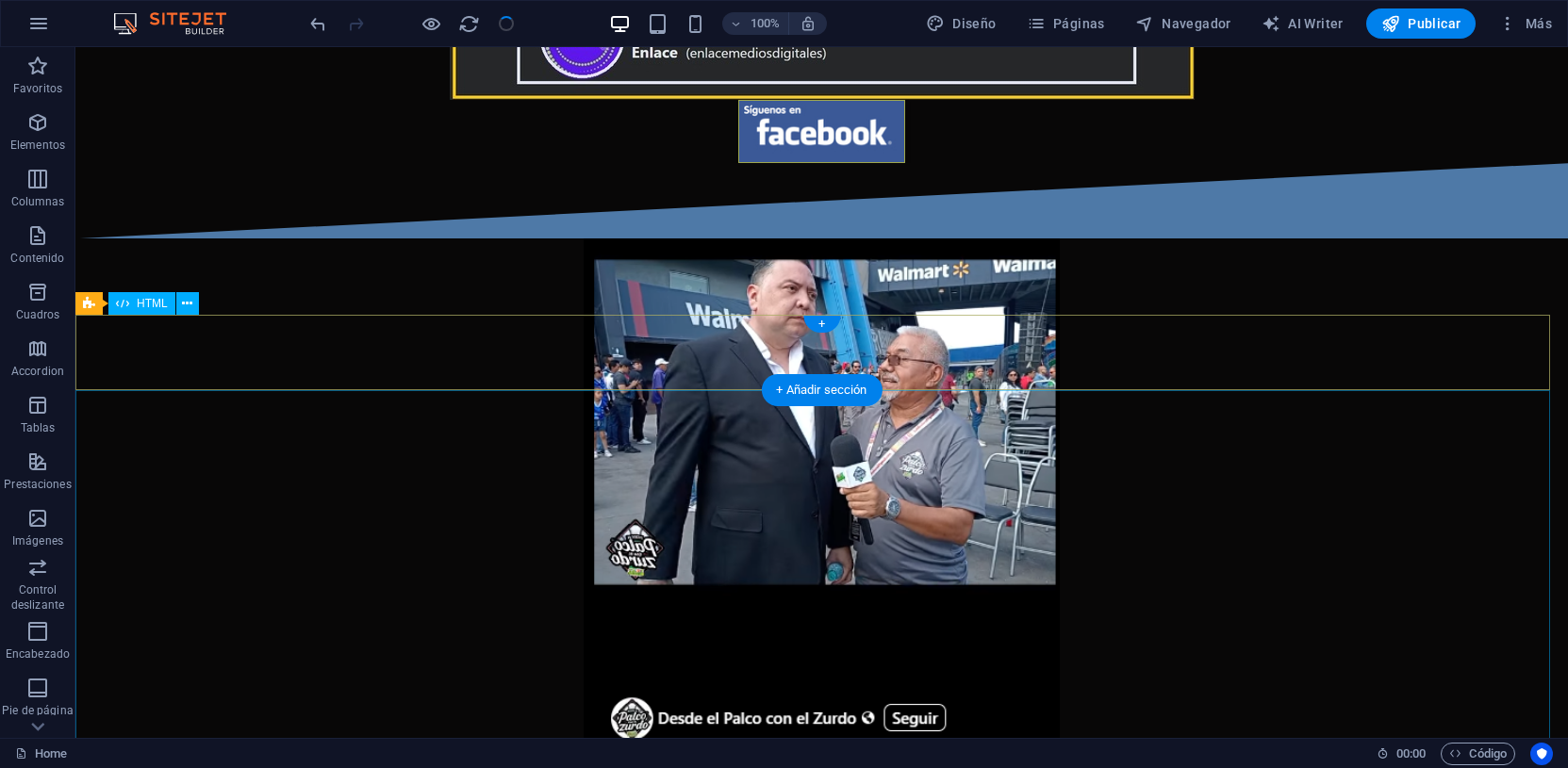 scroll, scrollTop: 118, scrollLeft: 0, axis: vertical 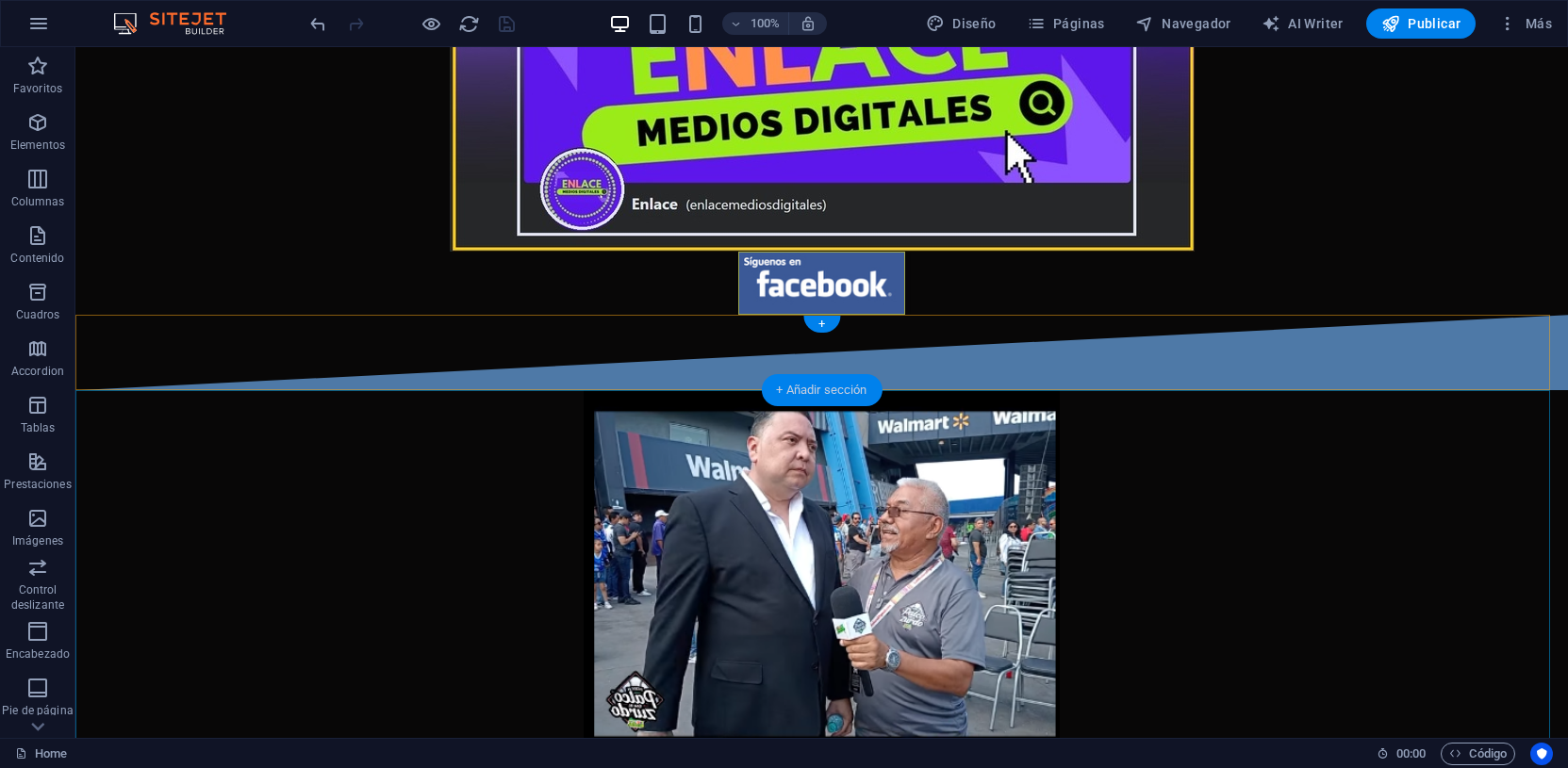 drag, startPoint x: 848, startPoint y: 389, endPoint x: 4, endPoint y: 276, distance: 851.53097 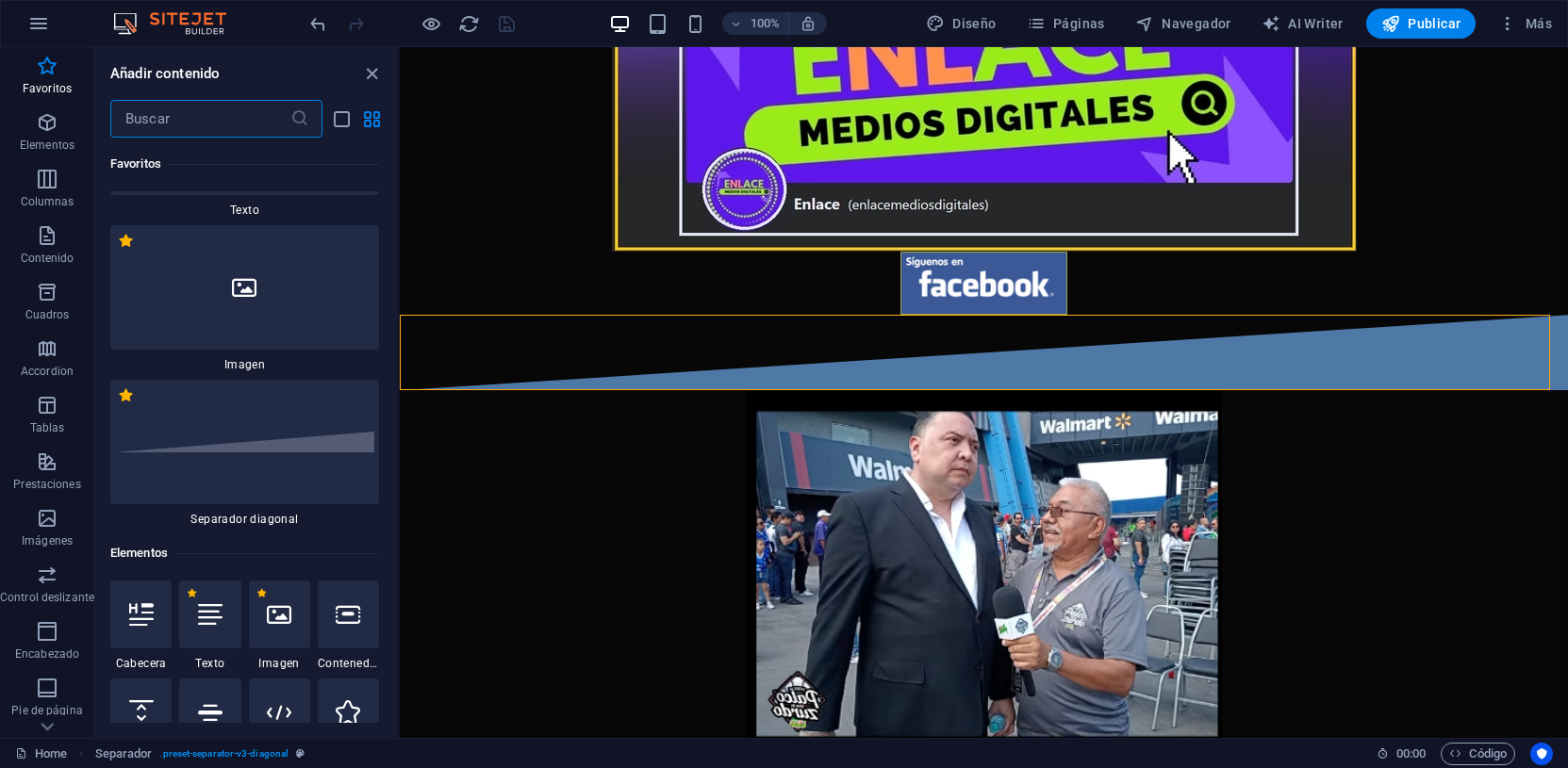 scroll, scrollTop: 0, scrollLeft: 0, axis: both 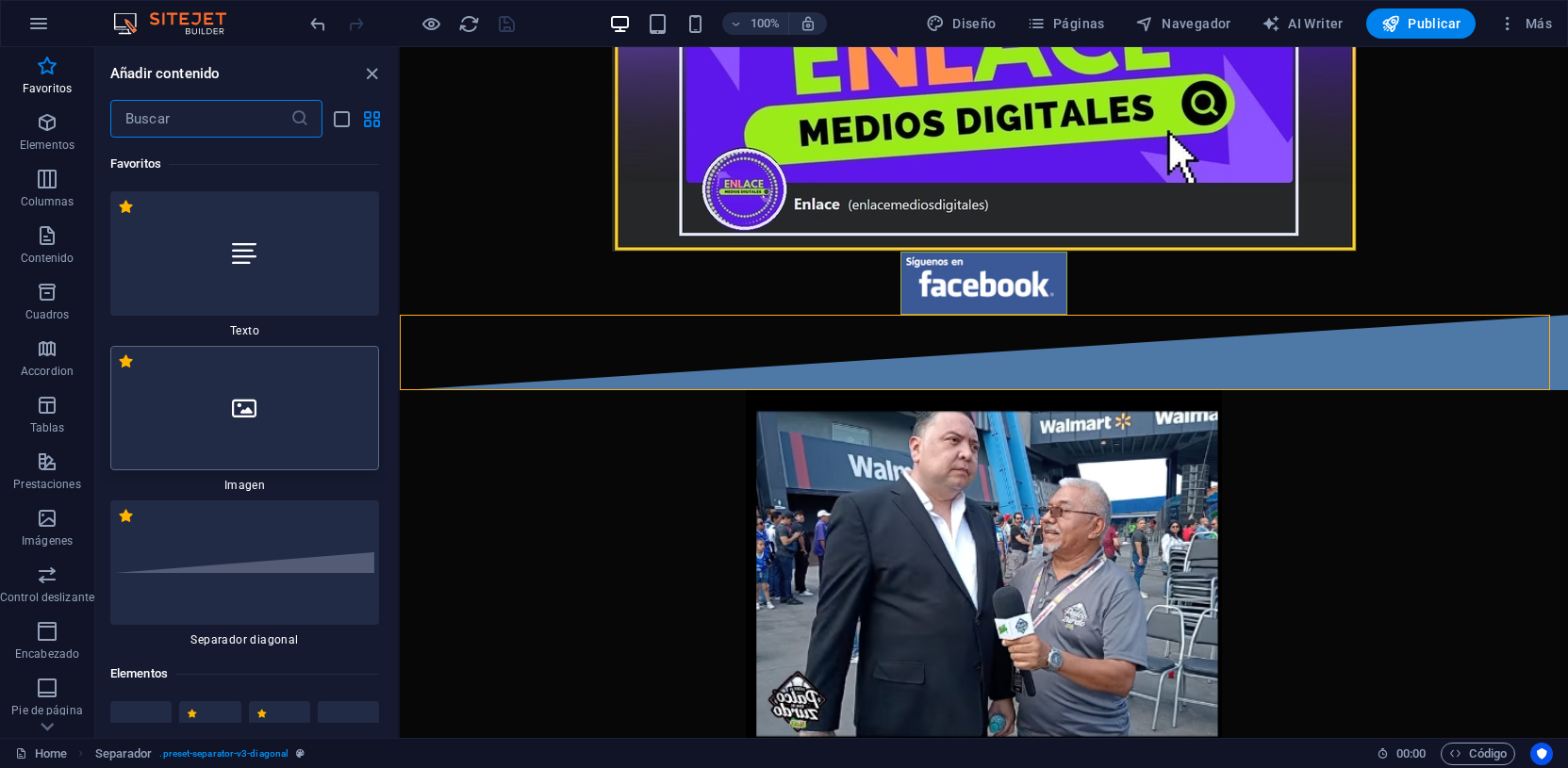 click at bounding box center [244, 408] 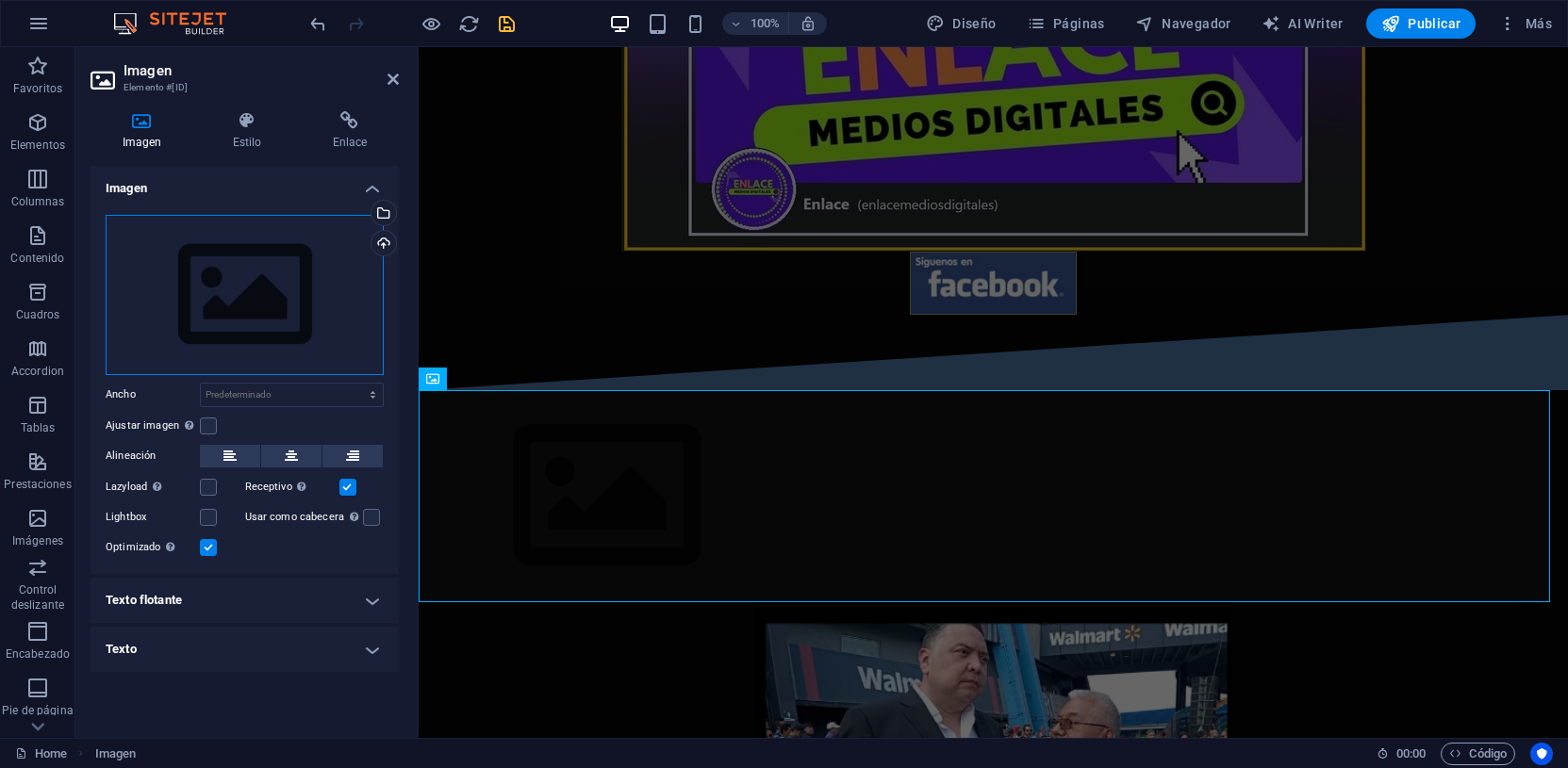 click on "Arrastra archivos aquí, haz clic para escoger archivos o  selecciona archivos de Archivos o de nuestra galería gratuita de fotos y vídeos" at bounding box center [244, 295] 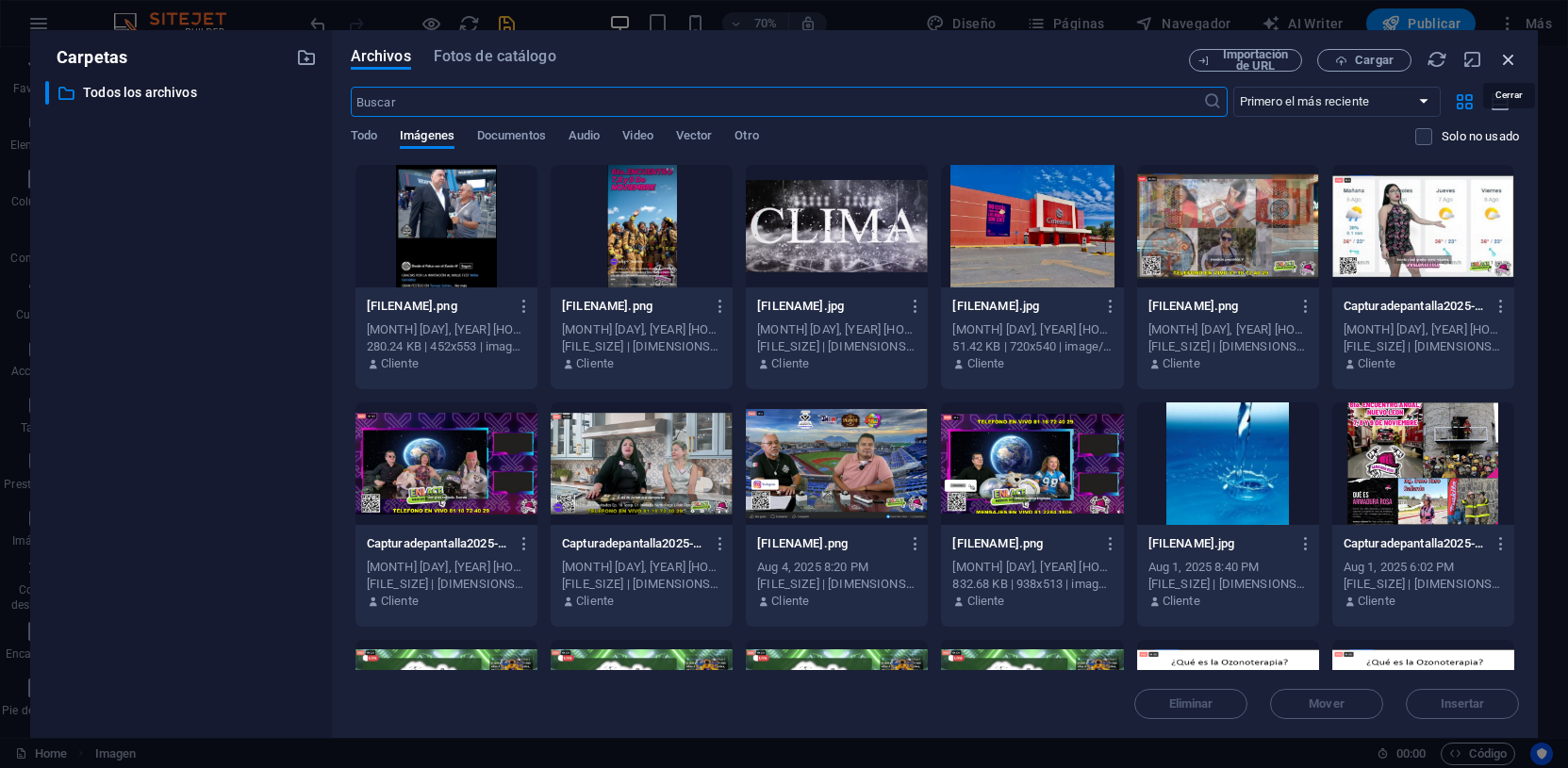 click at bounding box center [1509, 59] 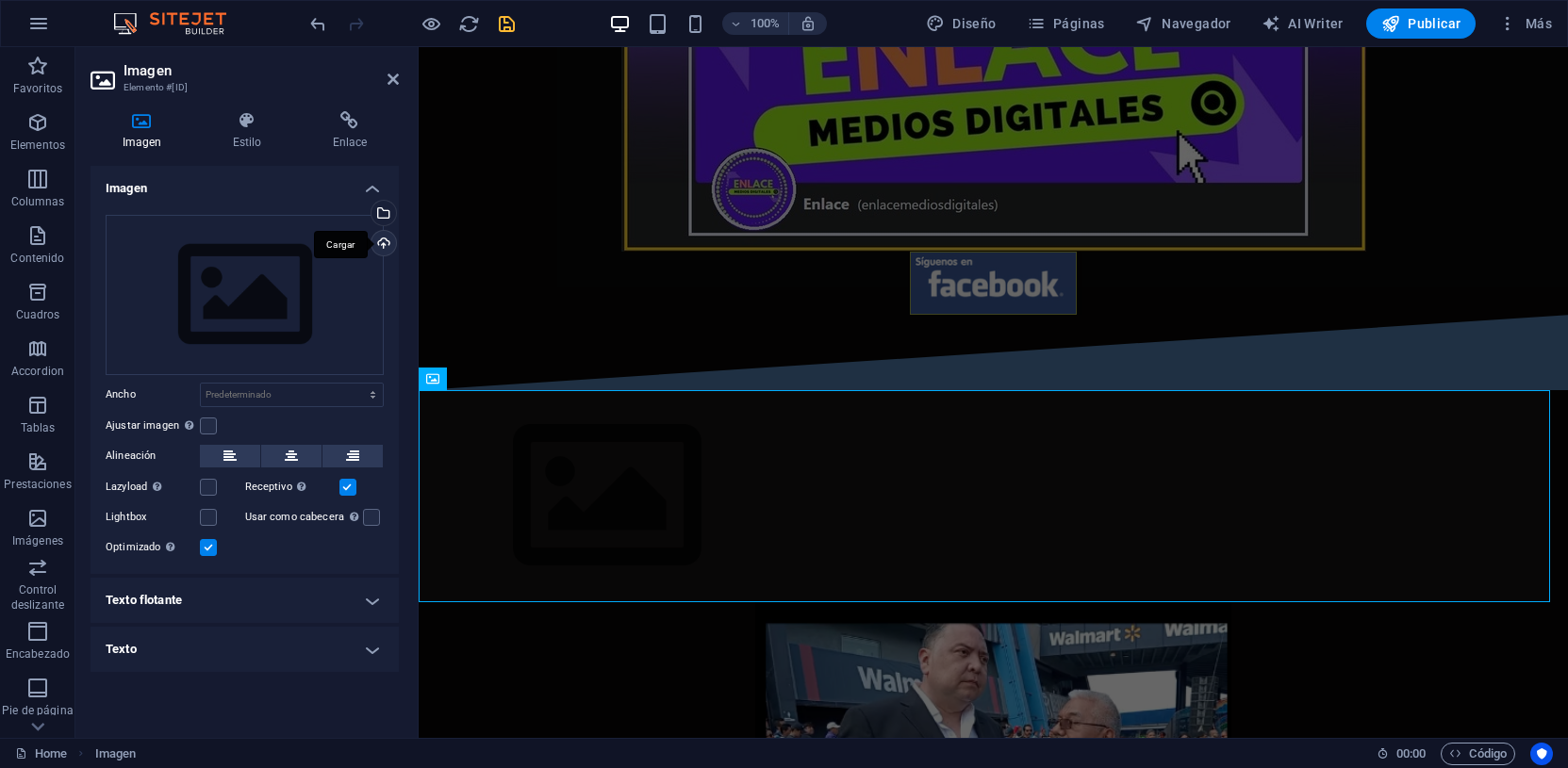 click on "Cargar" at bounding box center [382, 245] 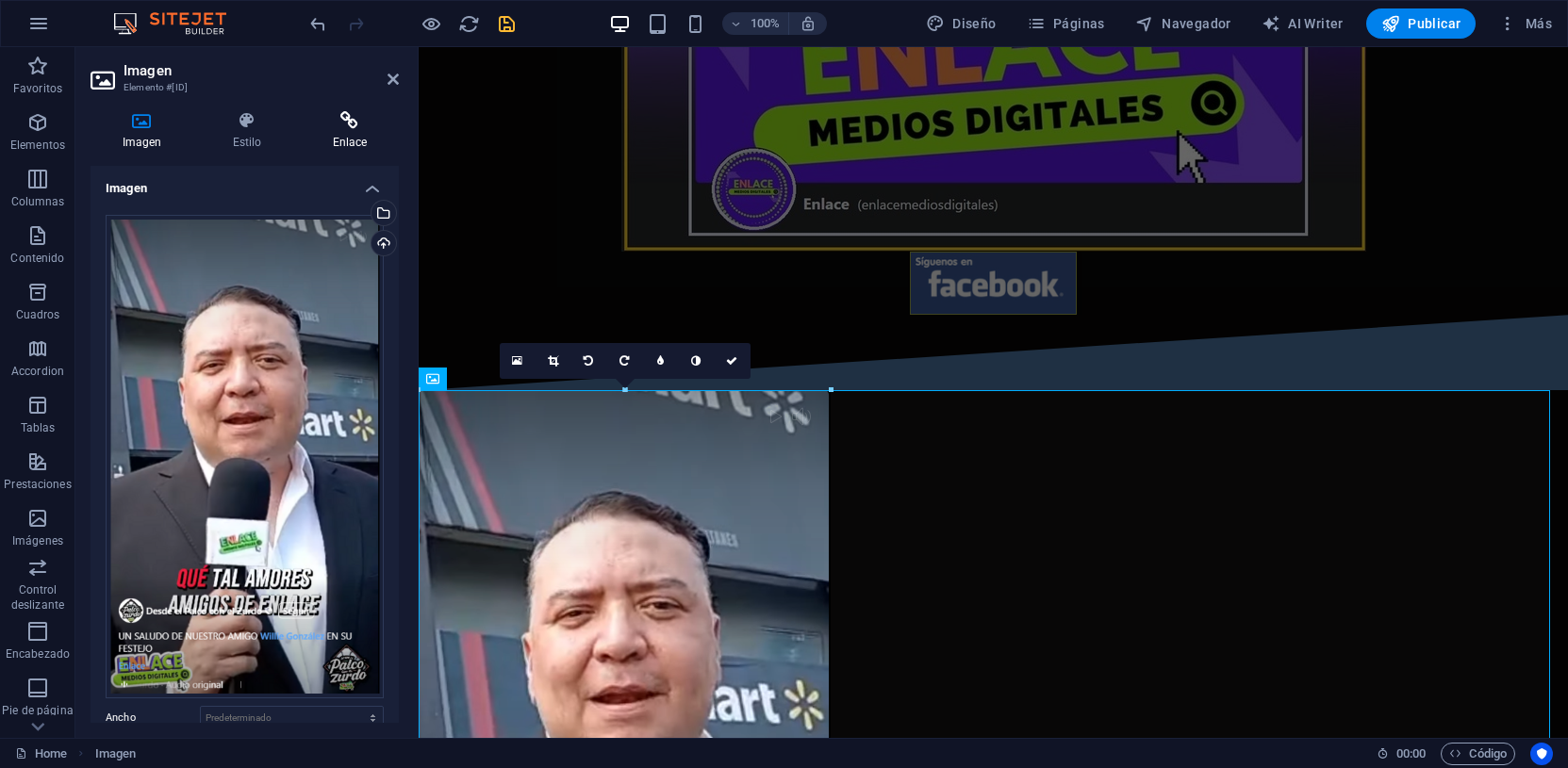 click on "Enlace" at bounding box center [350, 131] 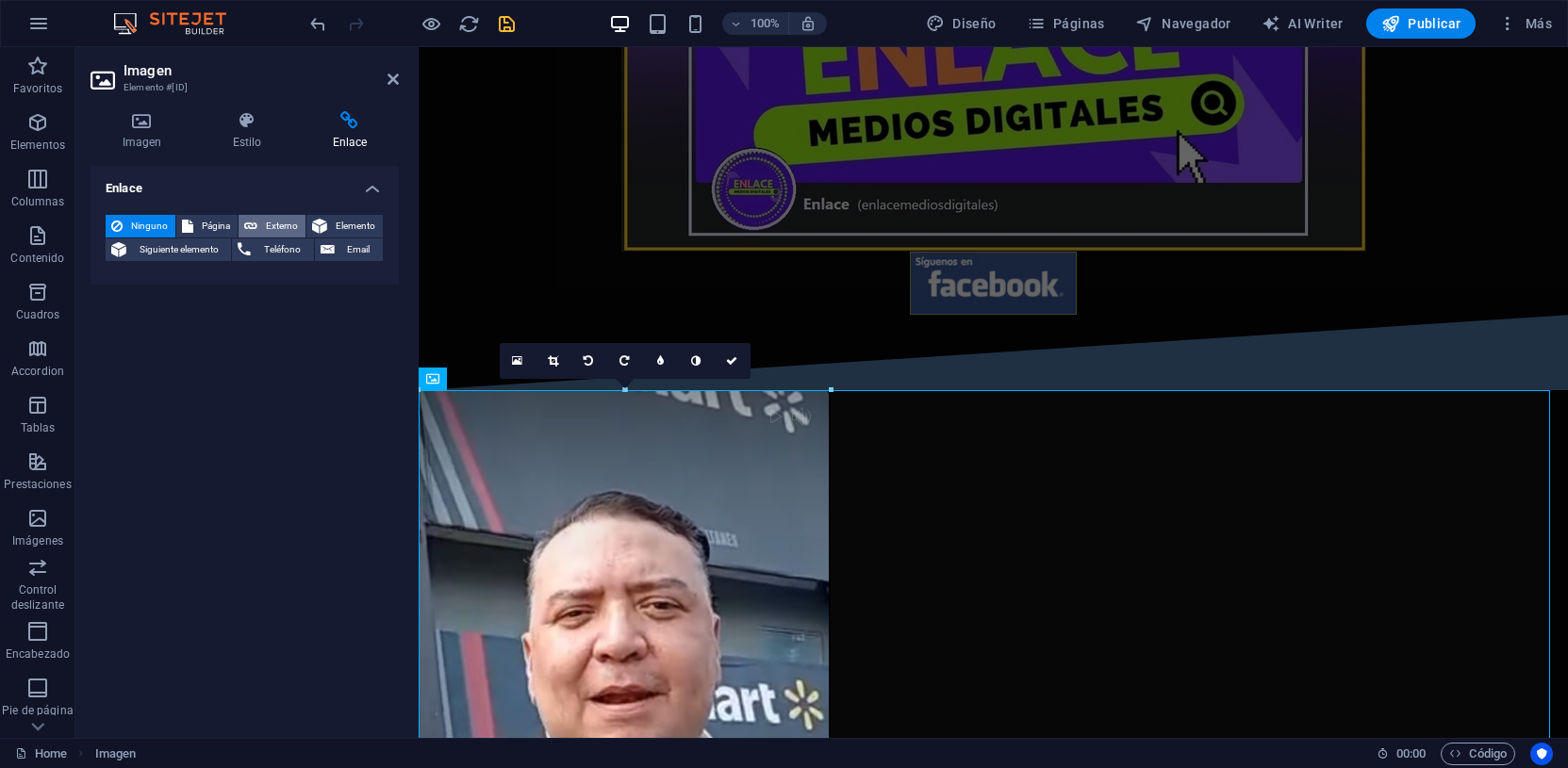 click on "Externo" at bounding box center [281, 226] 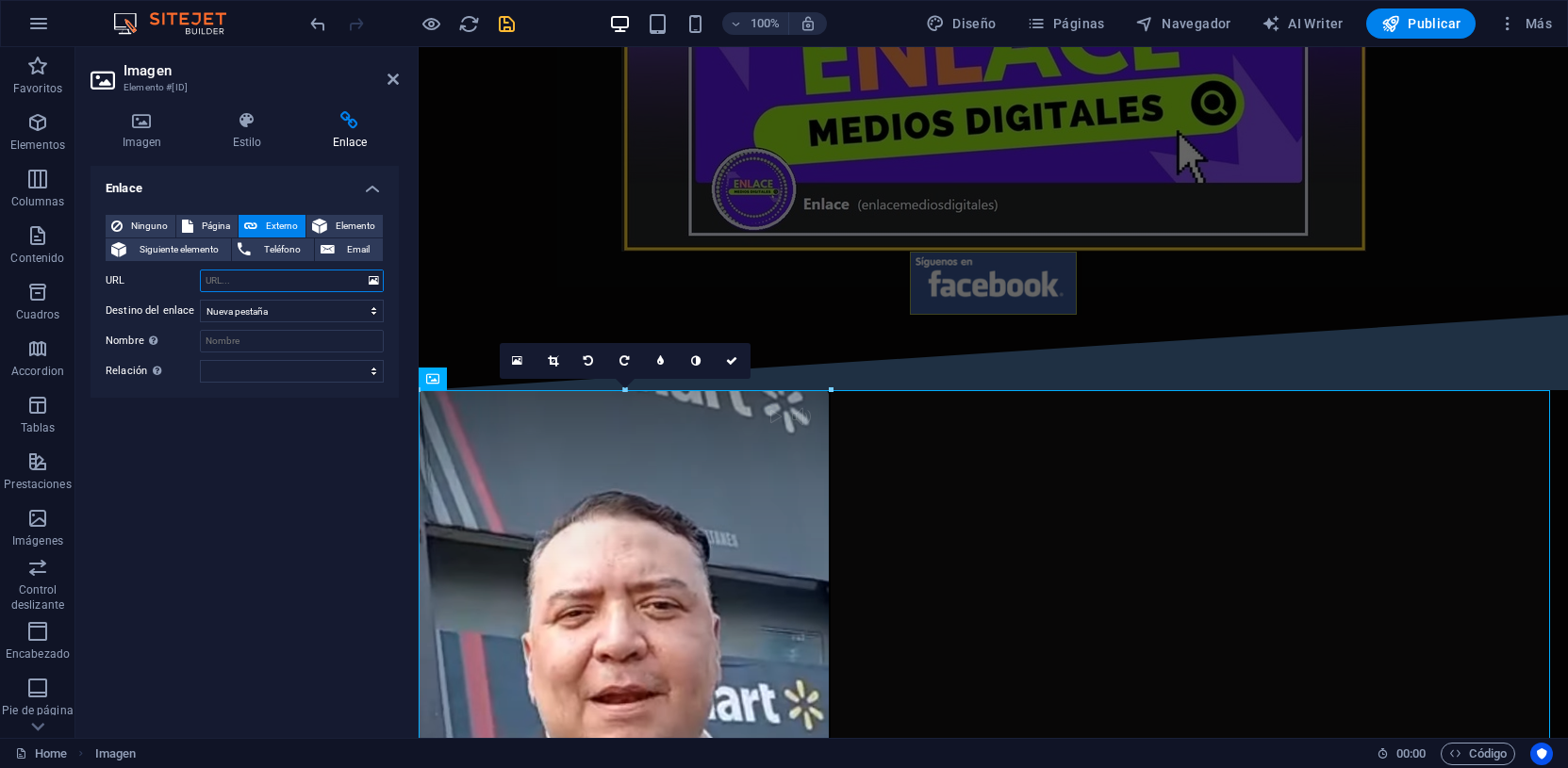 paste on "[URL]" 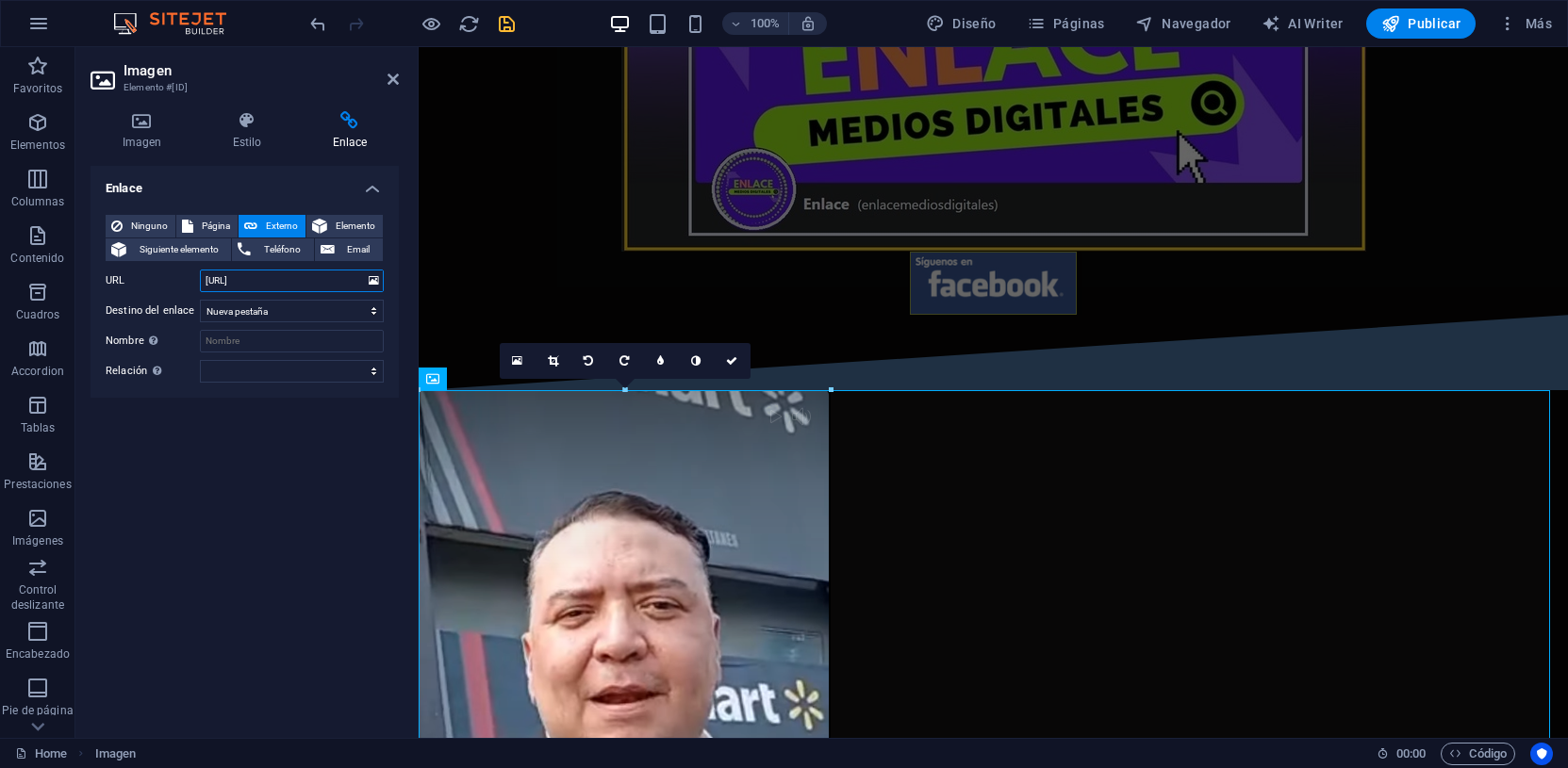 scroll, scrollTop: 0, scrollLeft: 63, axis: horizontal 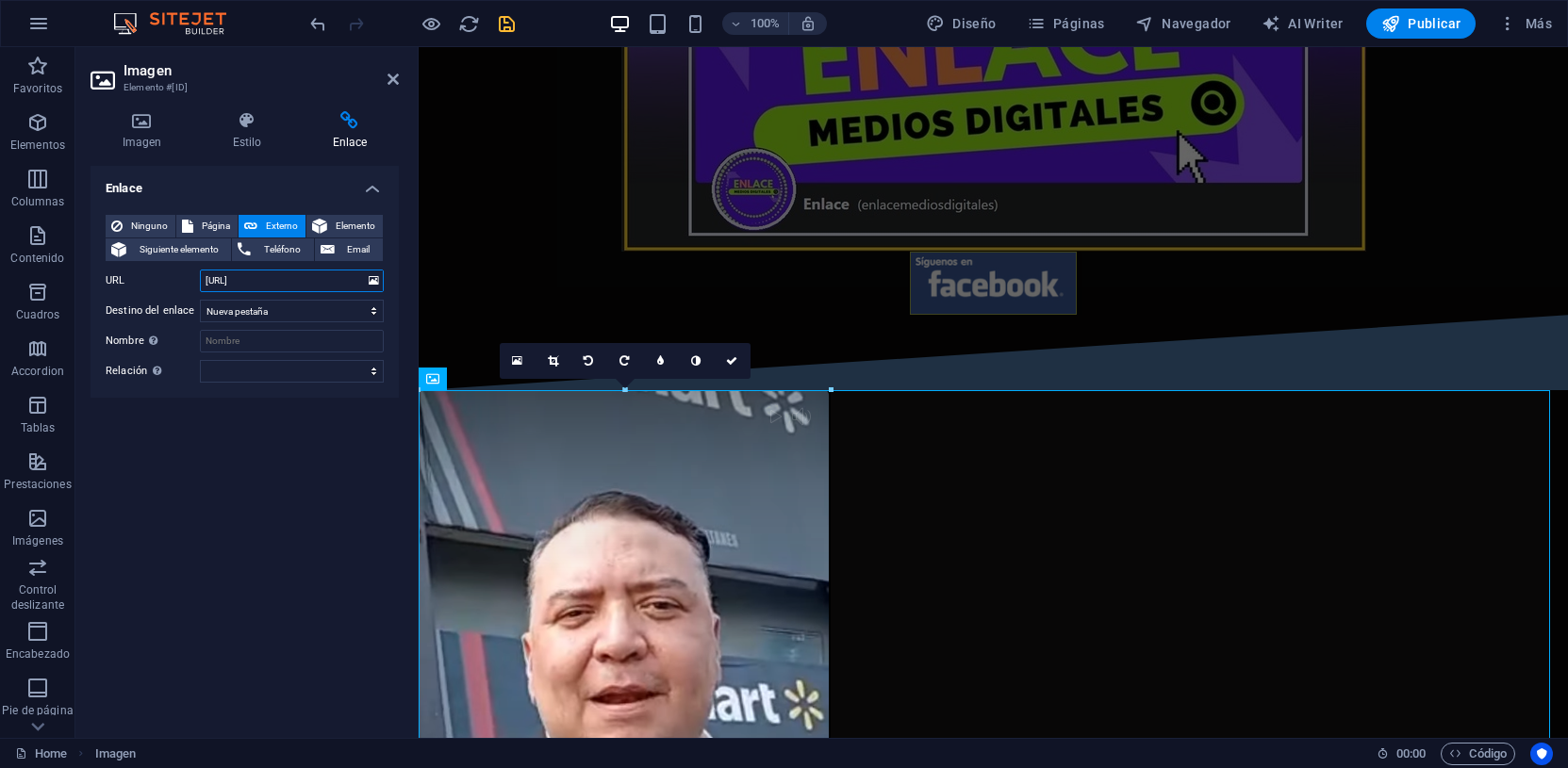 type on "[URL]" 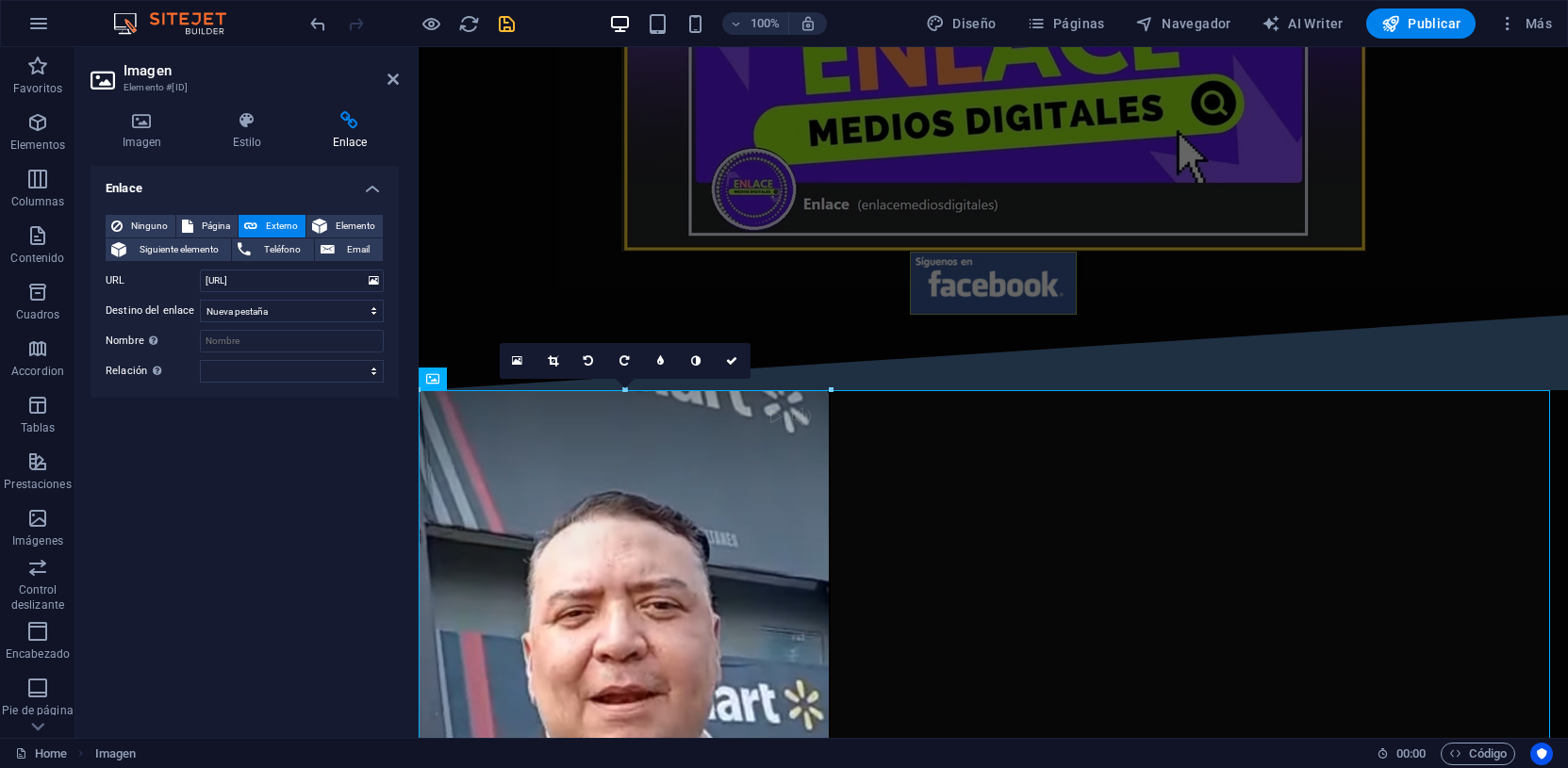 click at bounding box center (506, 24) 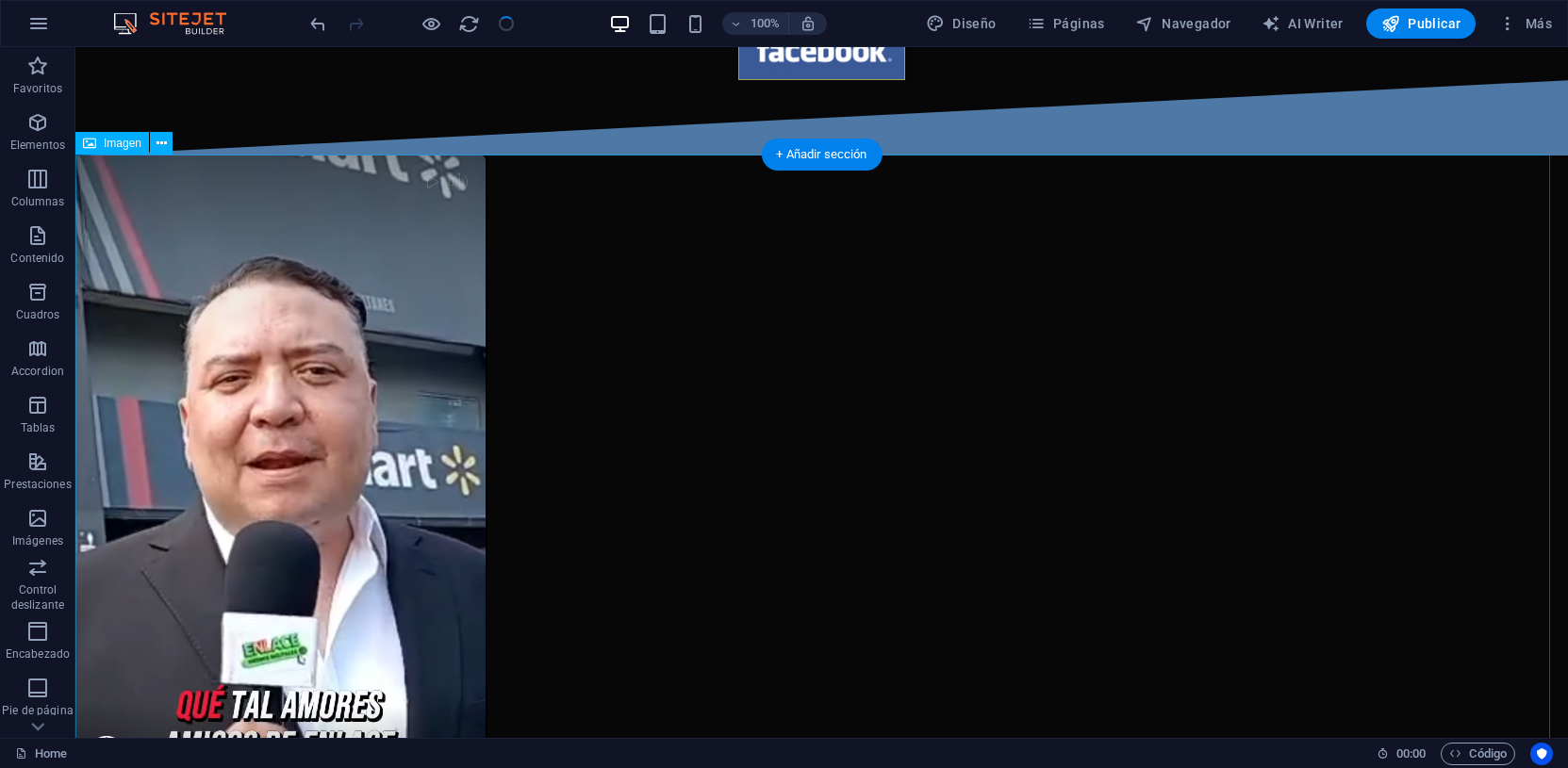scroll, scrollTop: 353, scrollLeft: 0, axis: vertical 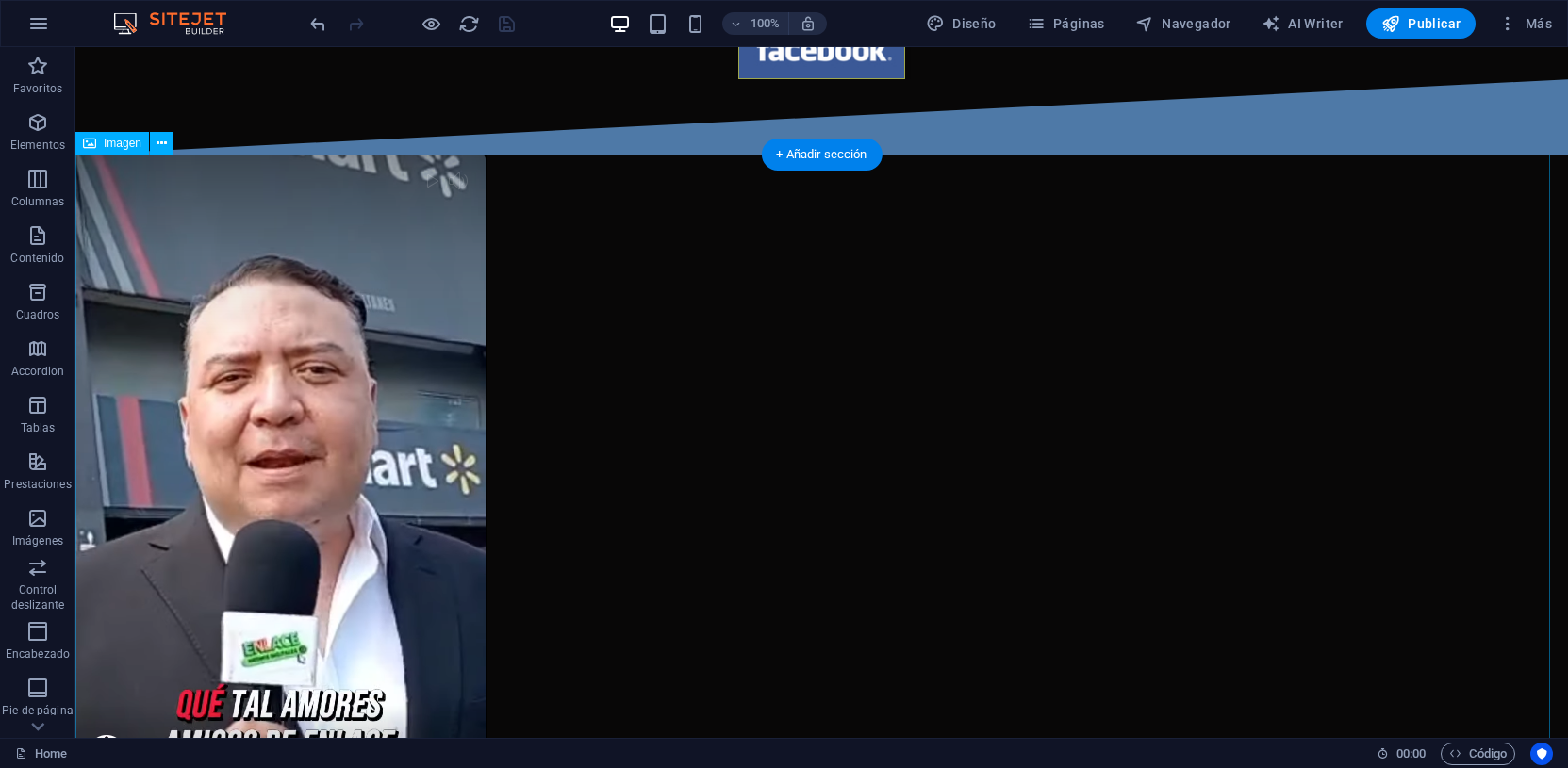 click at bounding box center [821, 517] 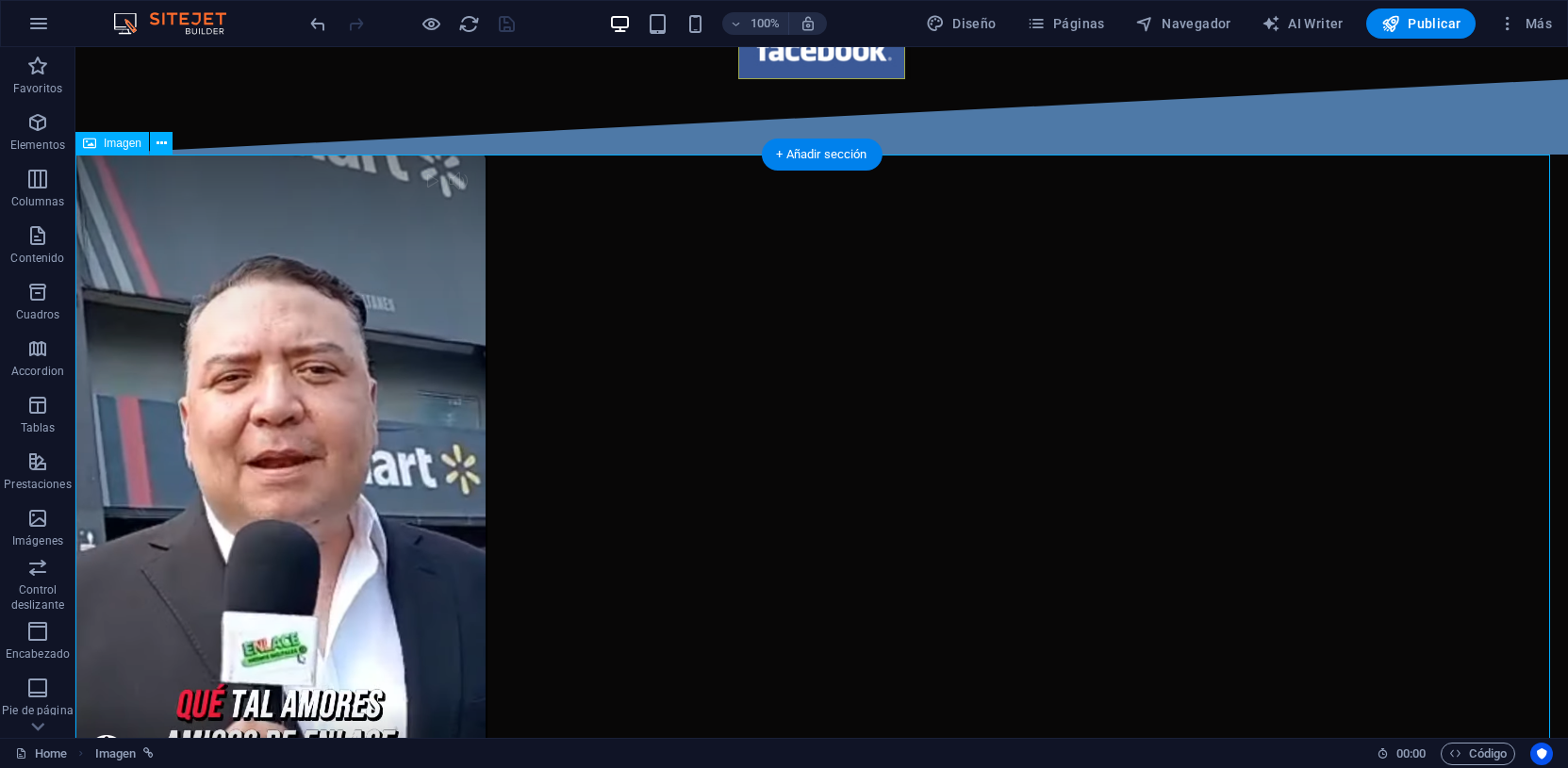 click at bounding box center (821, 517) 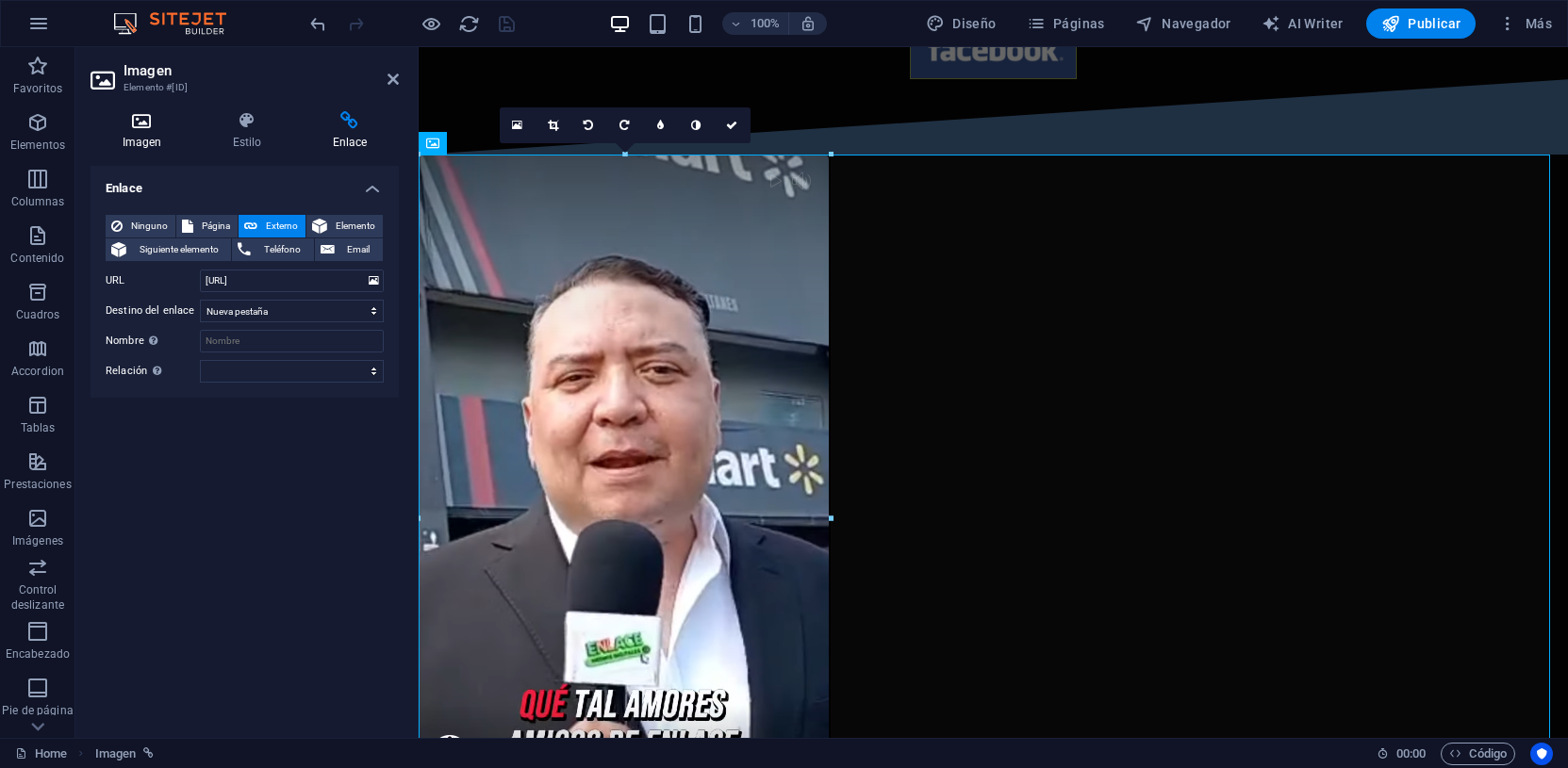 click on "Imagen" at bounding box center (145, 131) 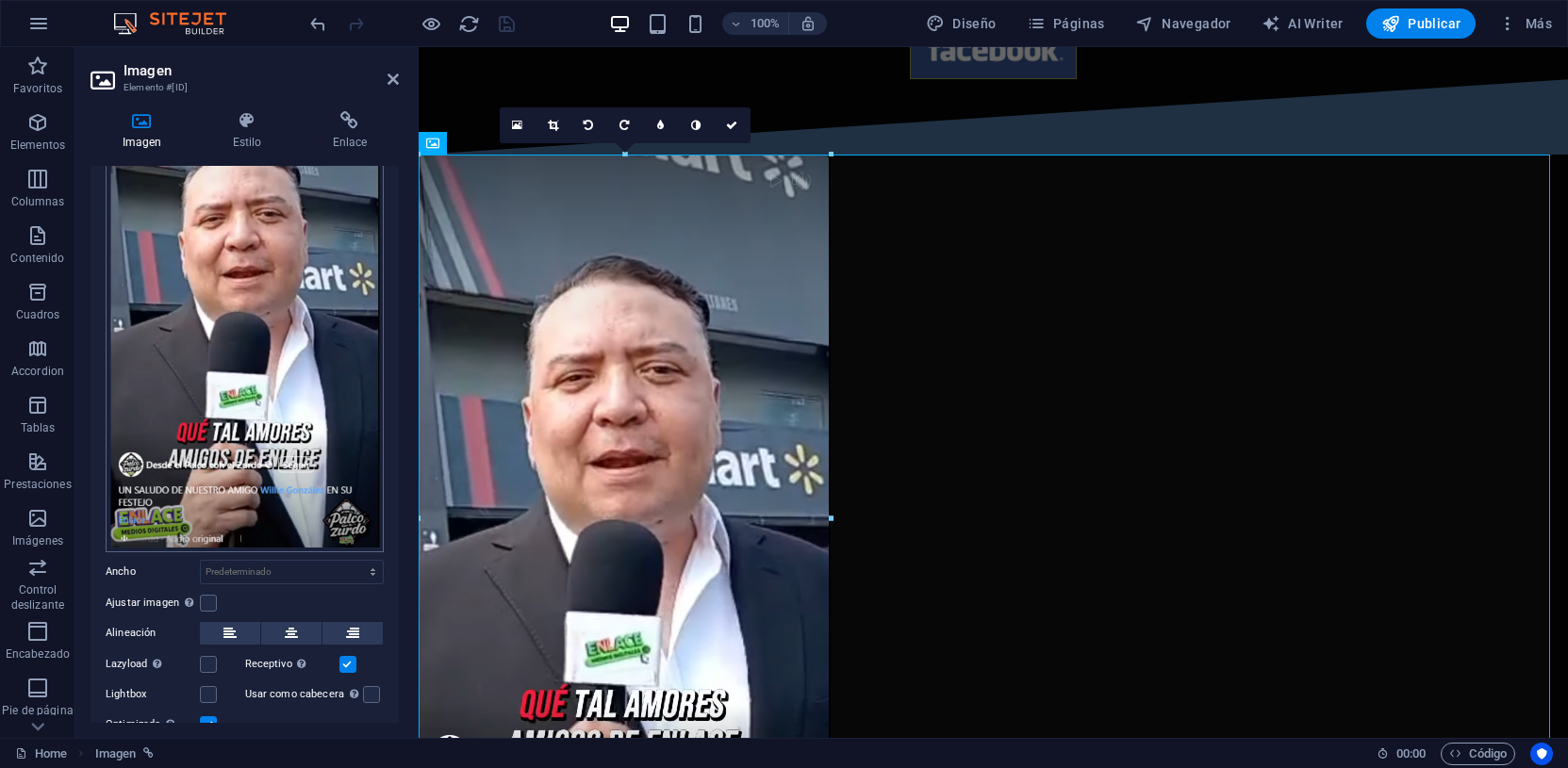 scroll, scrollTop: 236, scrollLeft: 0, axis: vertical 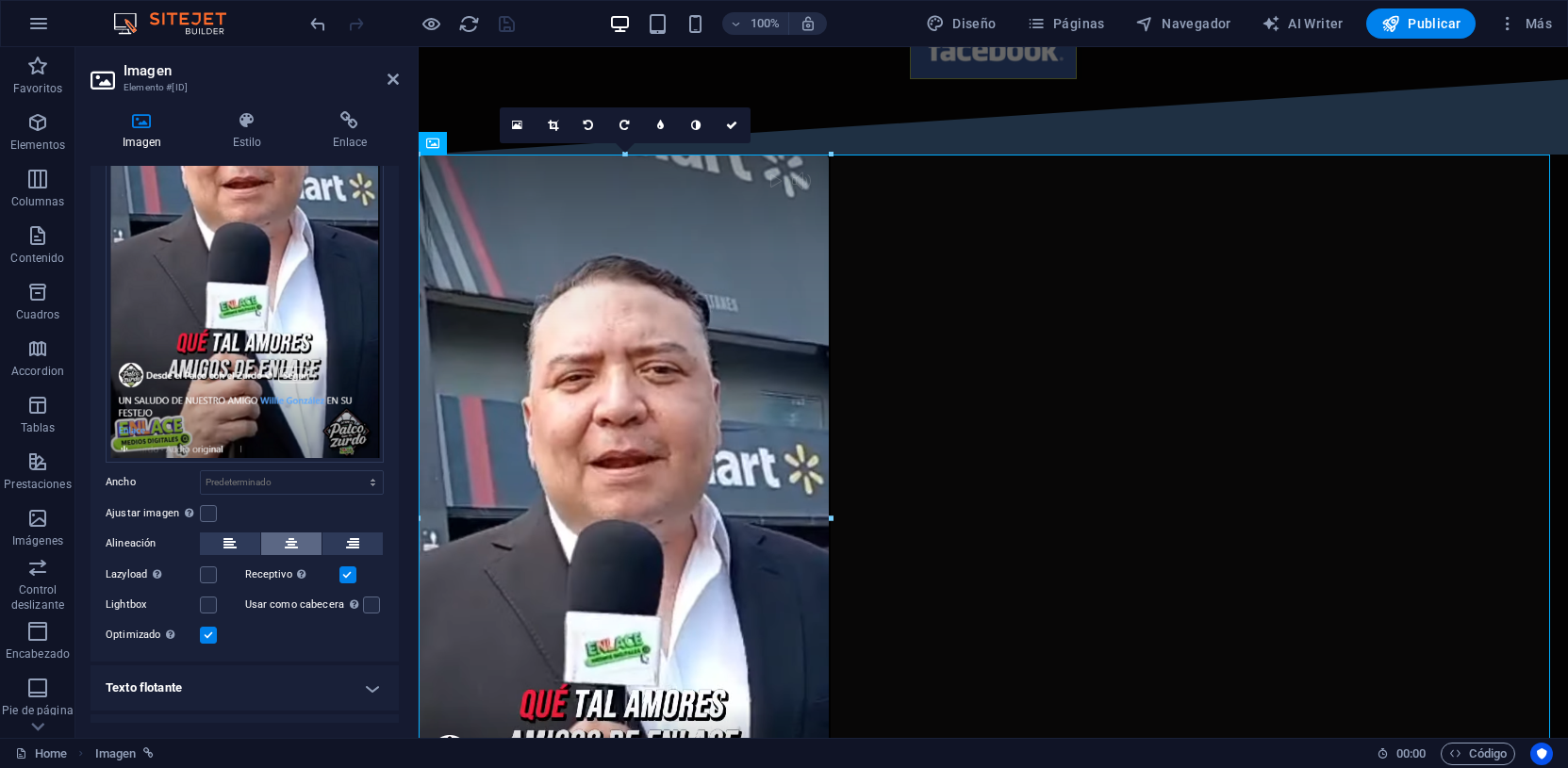 click at bounding box center (291, 544) 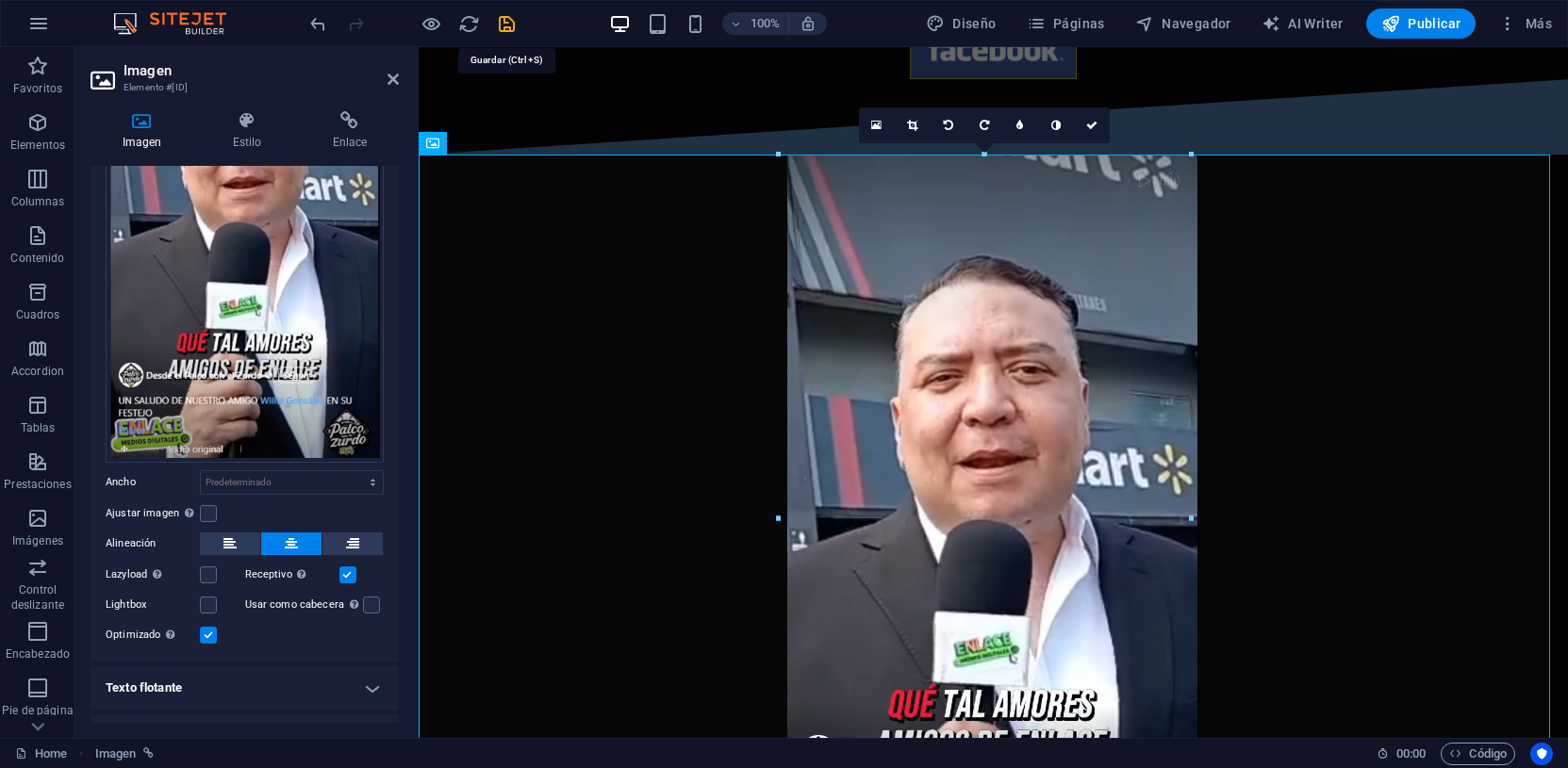 click at bounding box center [506, 24] 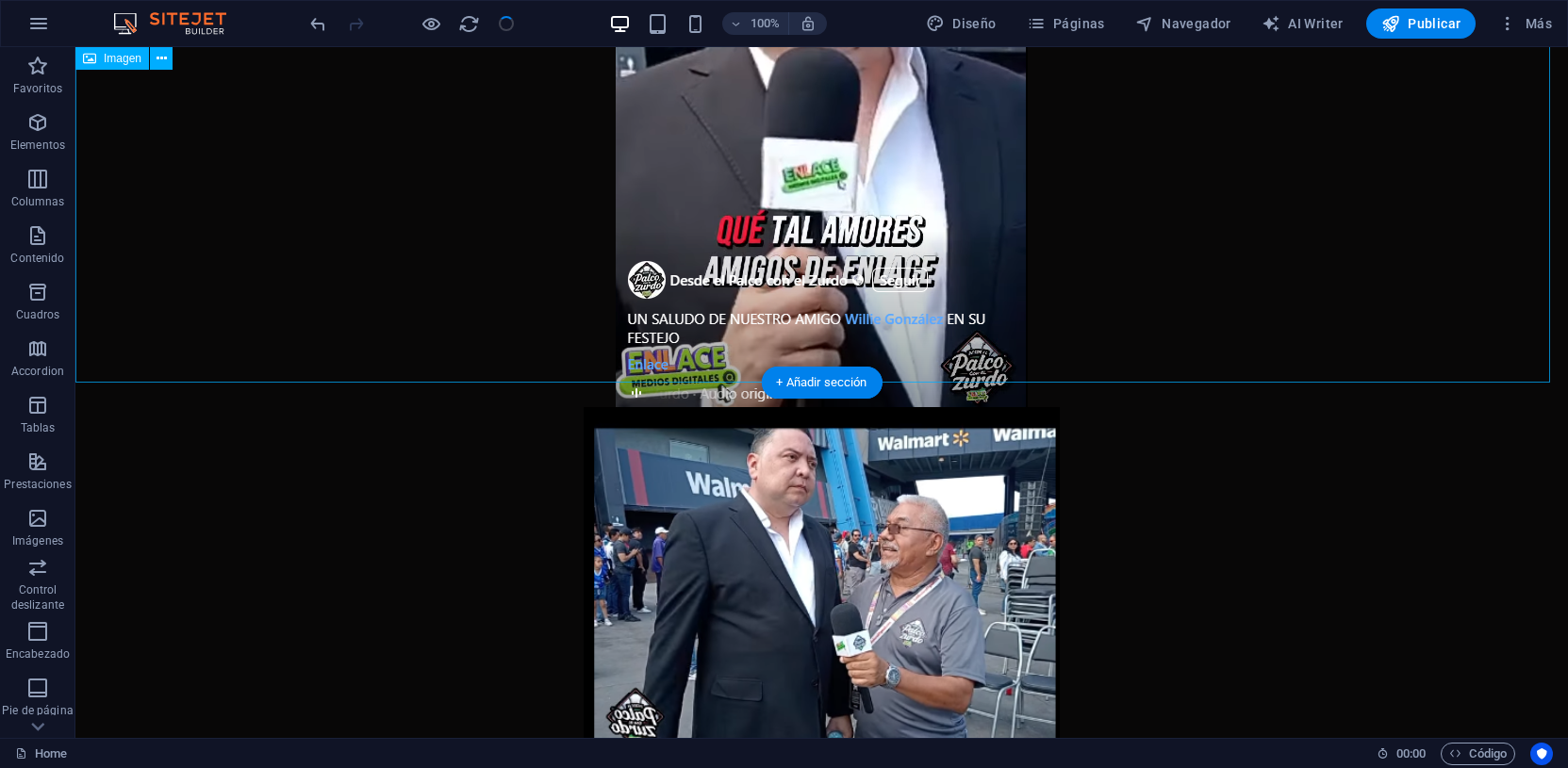 scroll, scrollTop: 825, scrollLeft: 0, axis: vertical 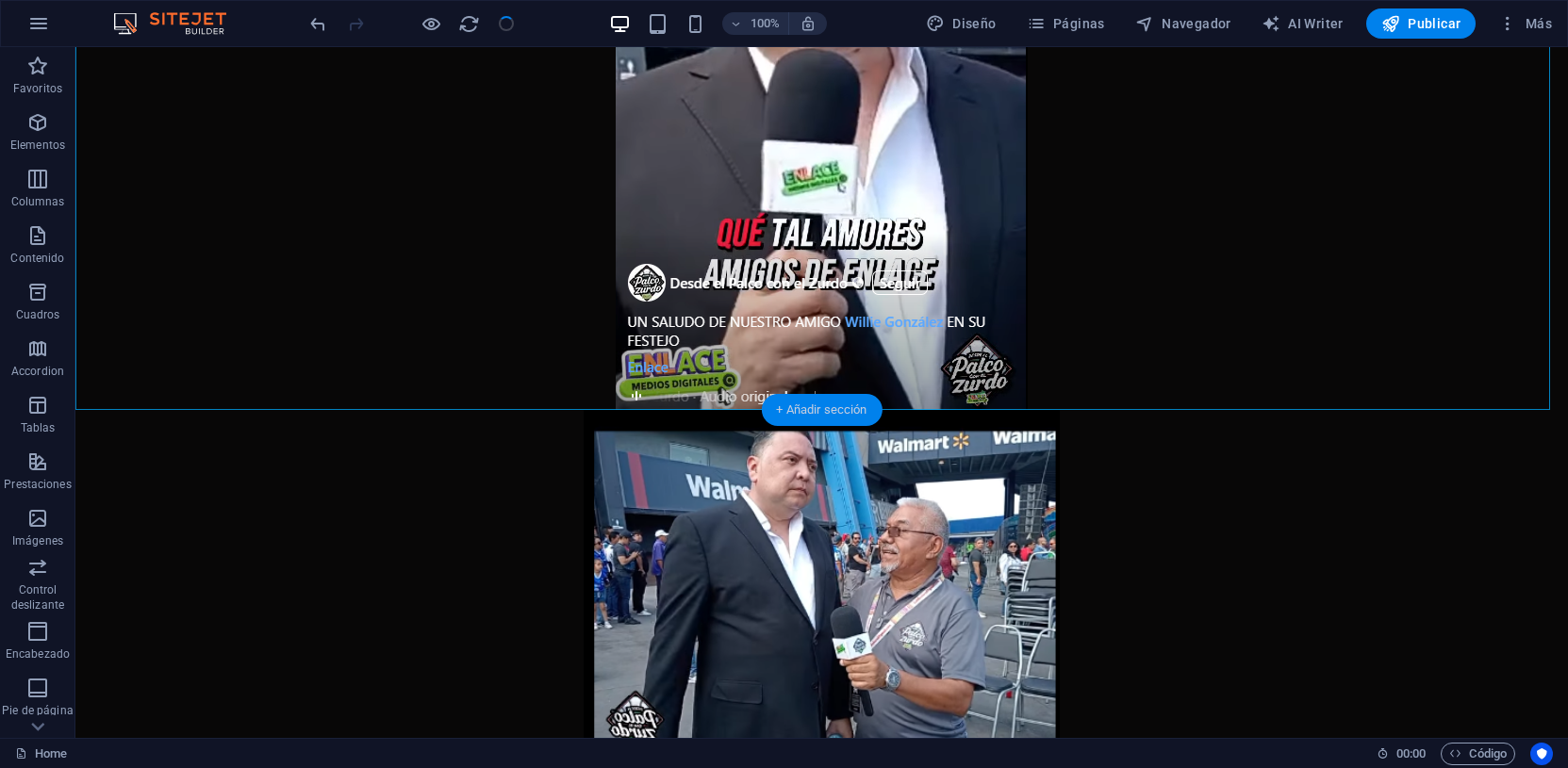 click on "+ Añadir sección" at bounding box center [821, 410] 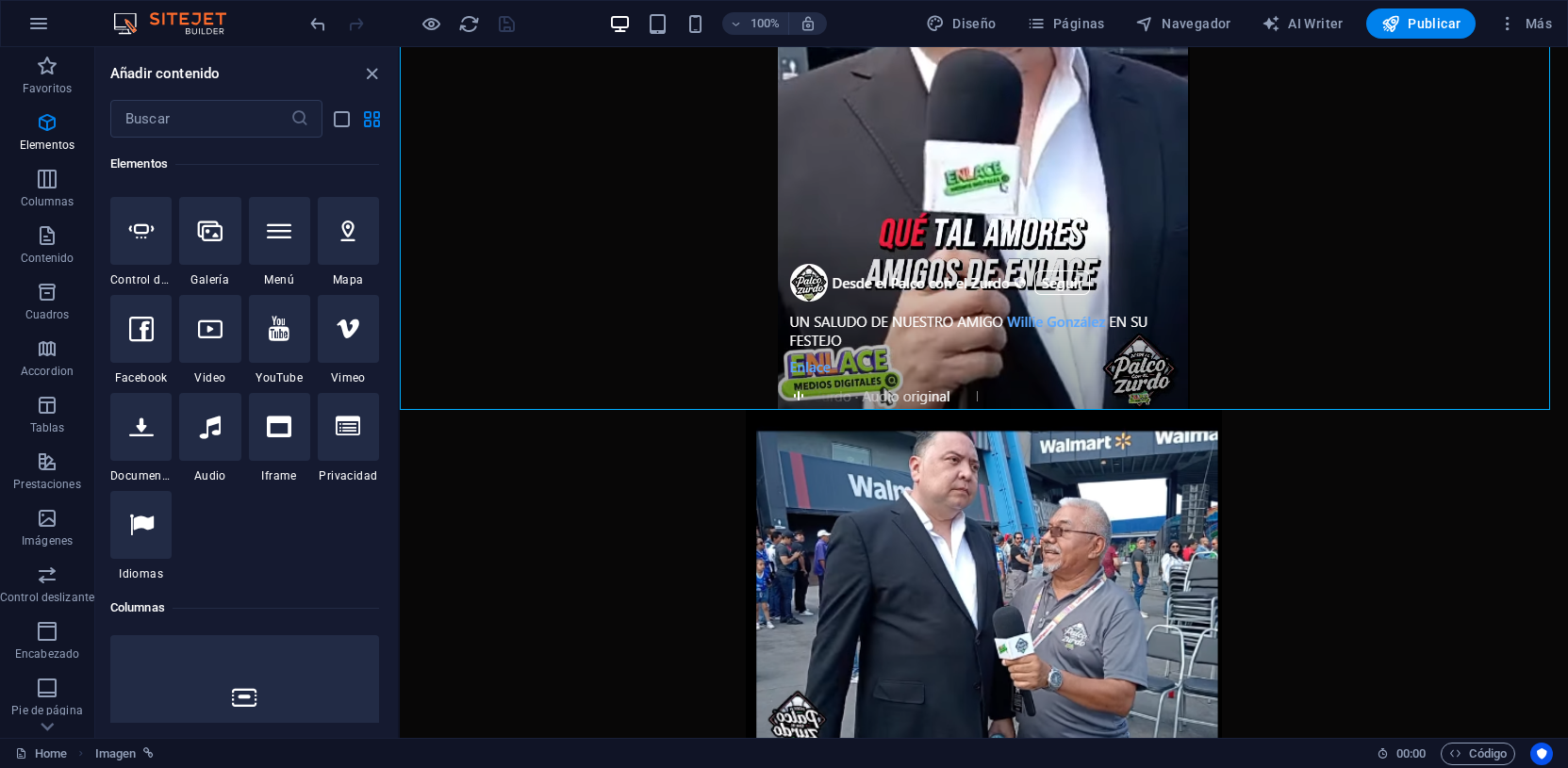 scroll, scrollTop: 209, scrollLeft: 0, axis: vertical 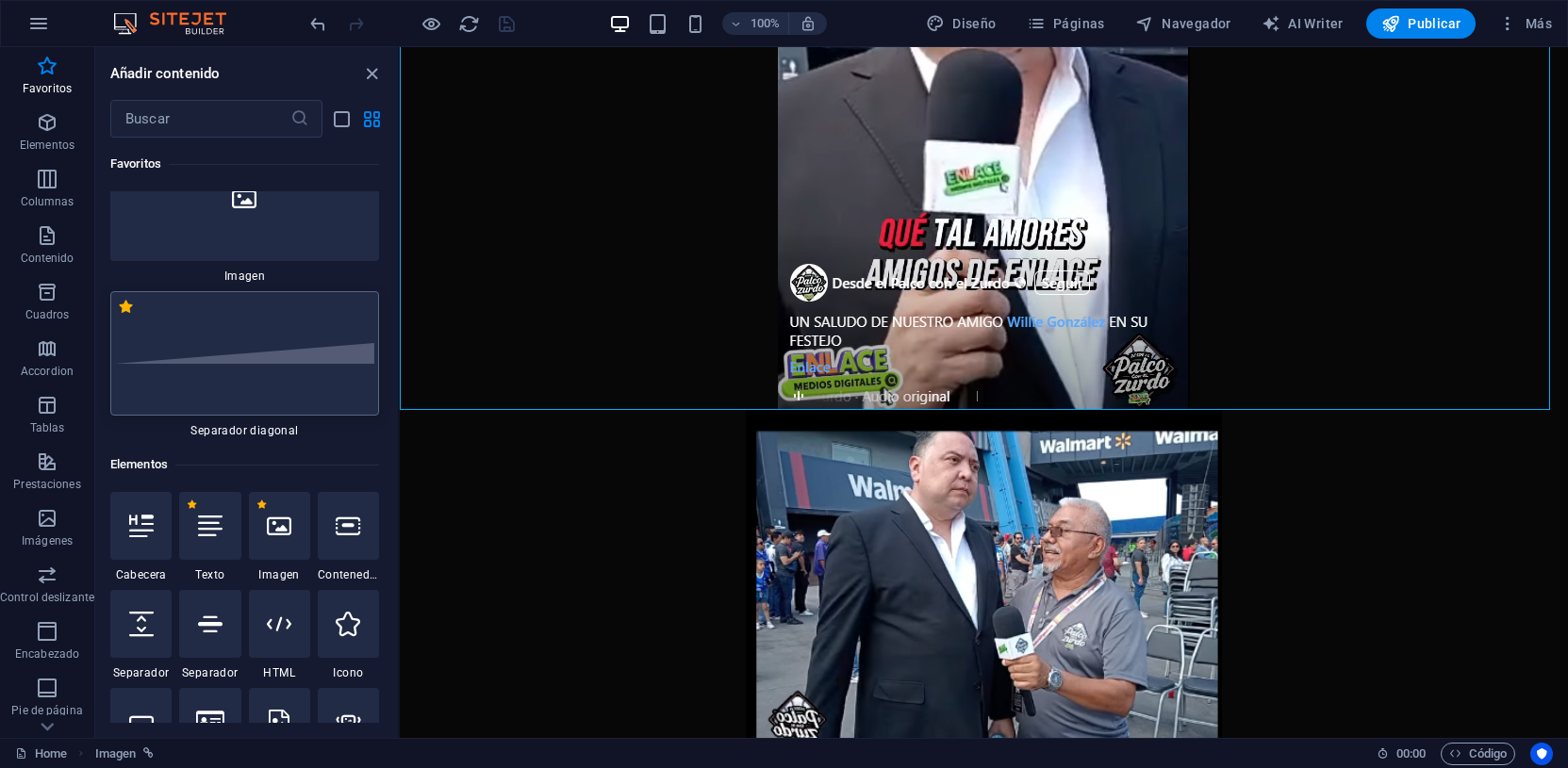 click at bounding box center (244, 353) 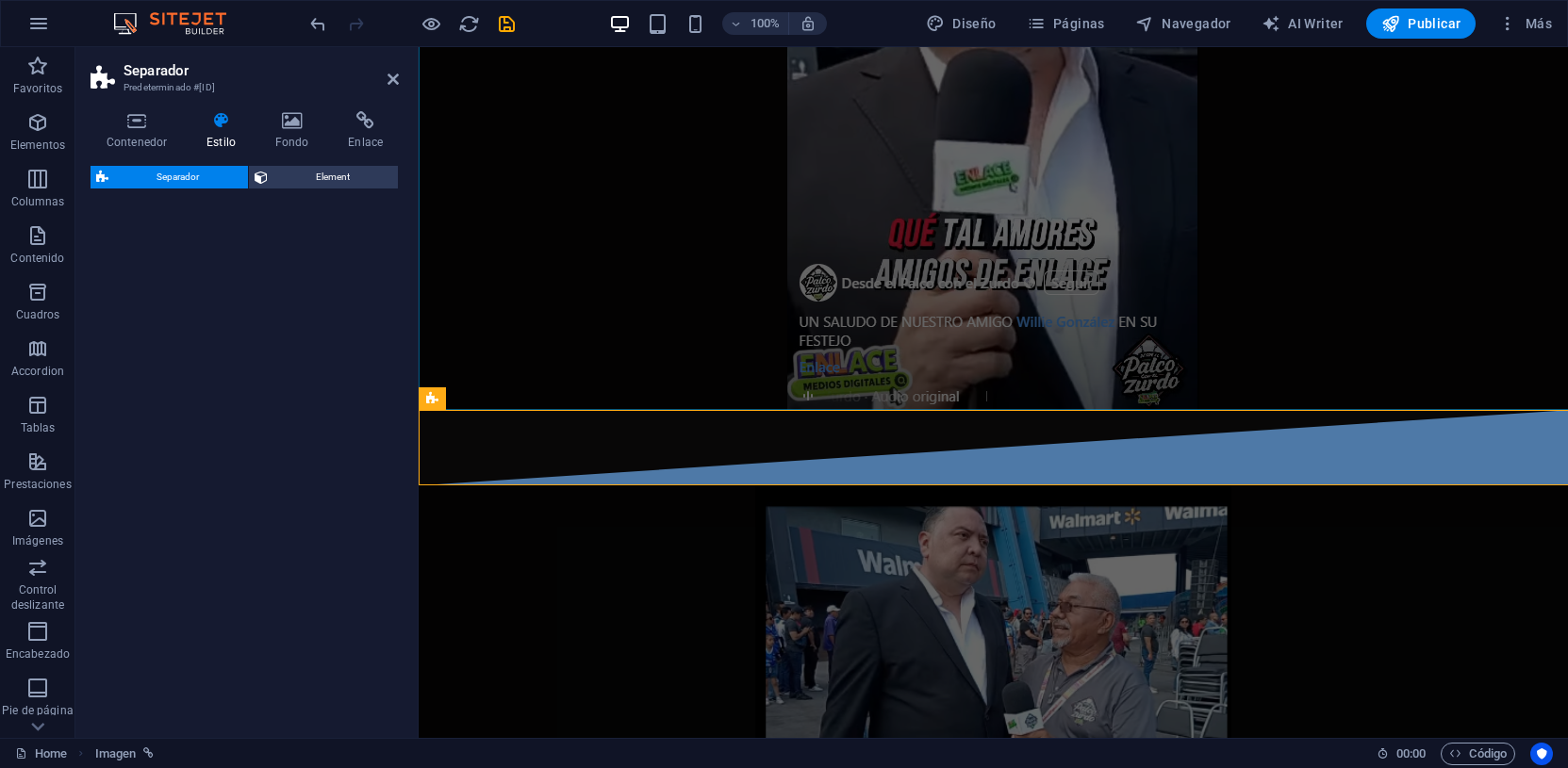 select on "diagonal" 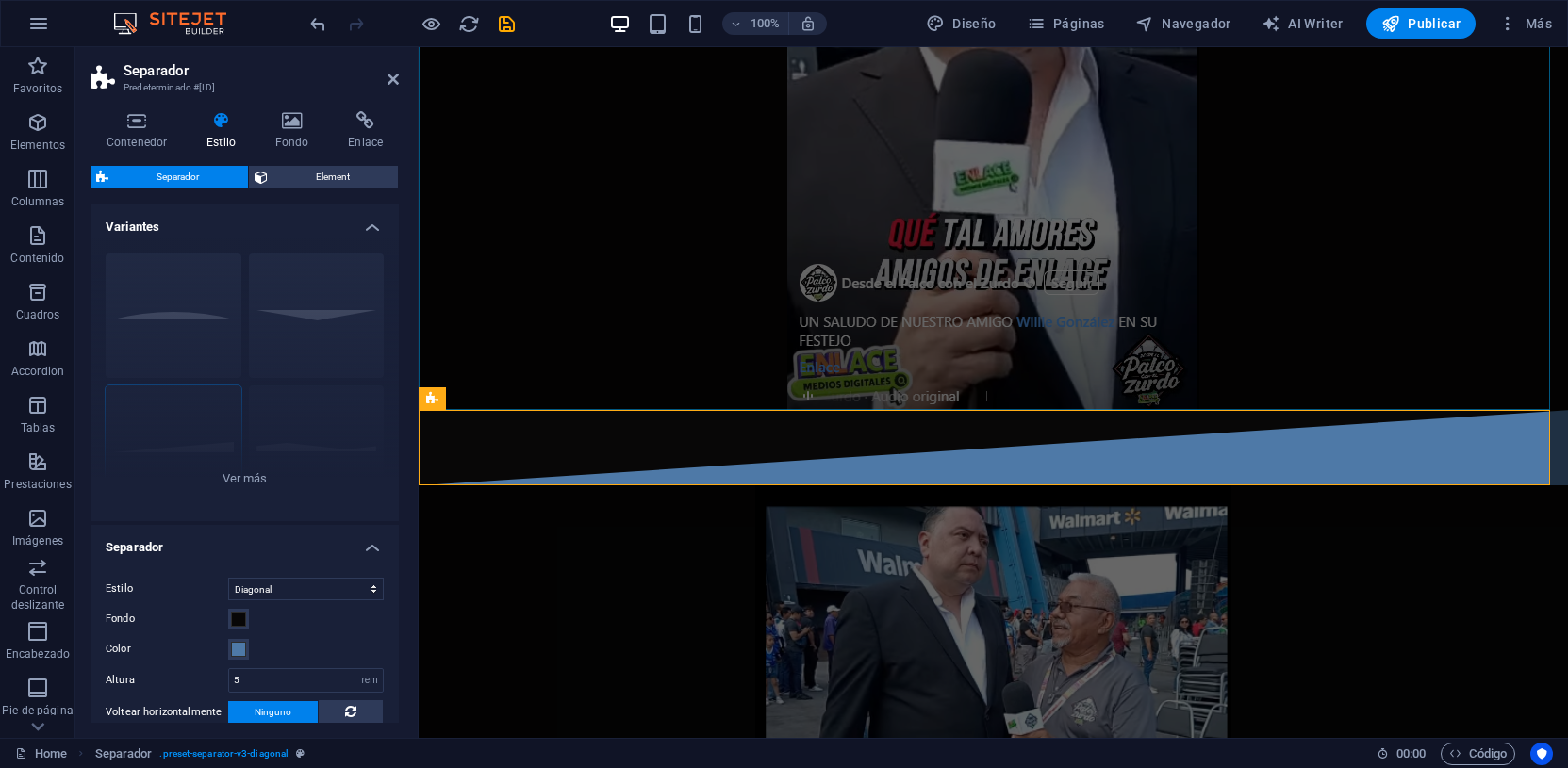 click on "100% Diseño Páginas Navegador AI Writer Publicar Más" at bounding box center (784, 24) 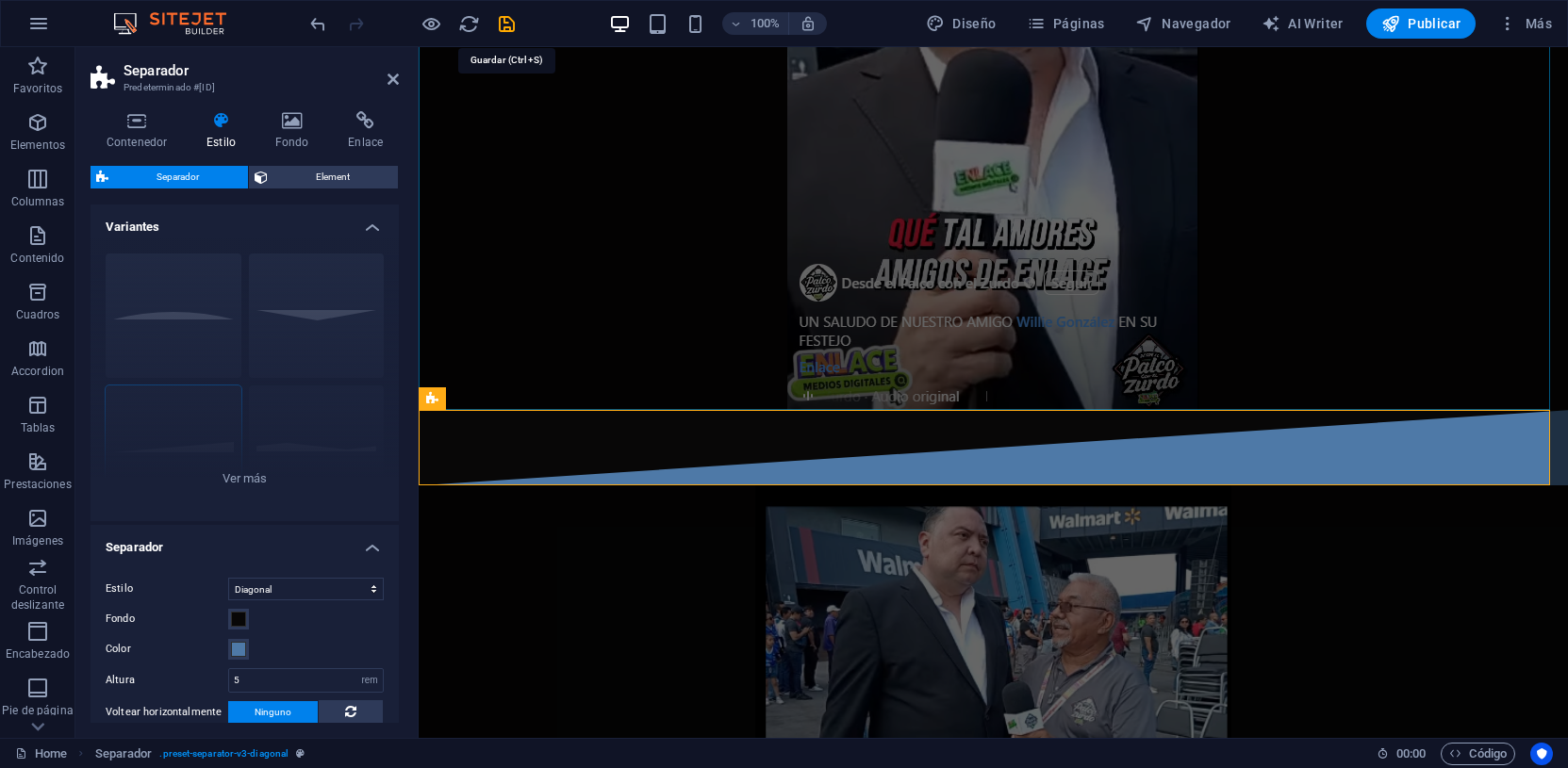 click at bounding box center [506, 24] 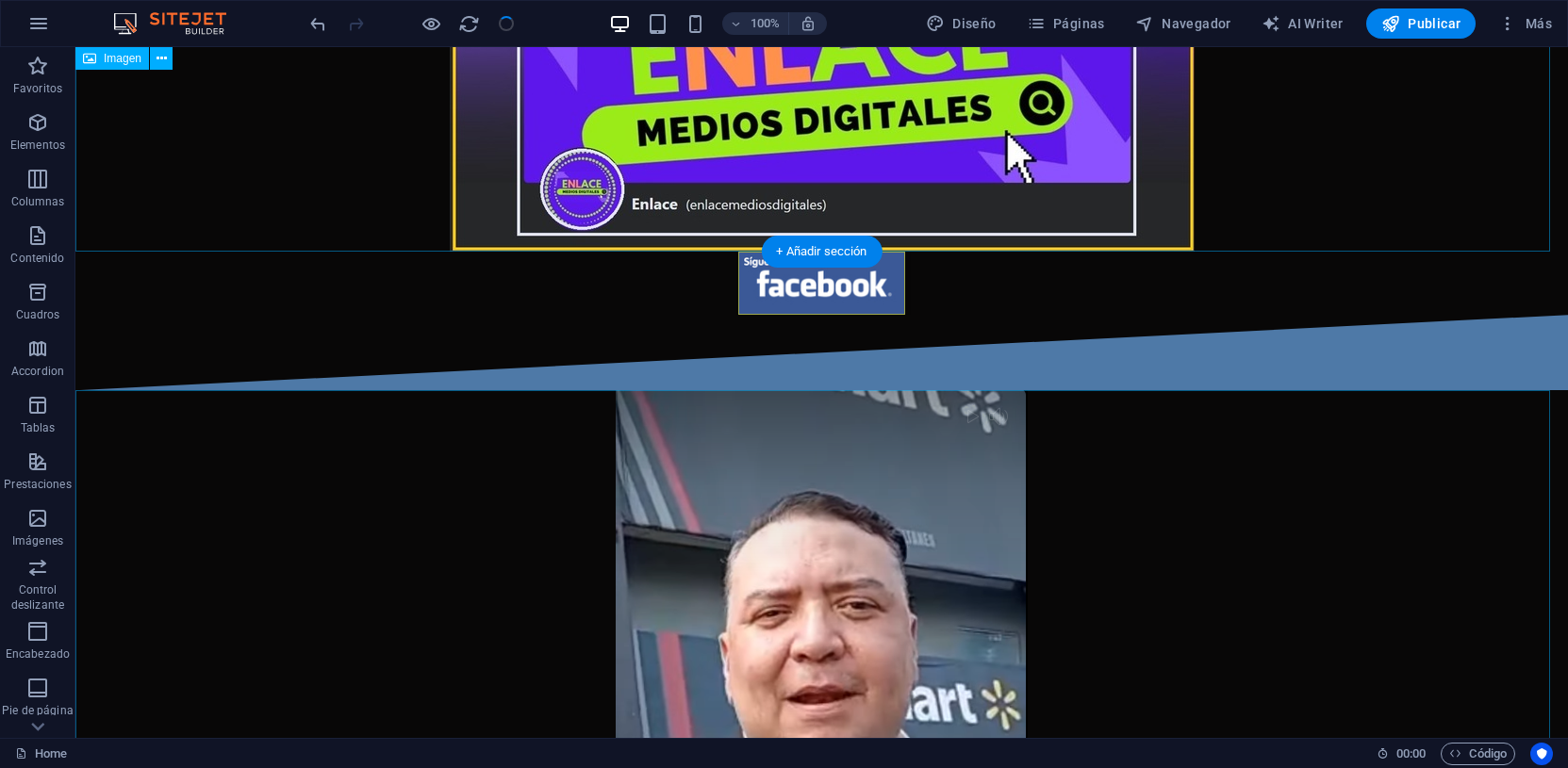 scroll, scrollTop: 0, scrollLeft: 0, axis: both 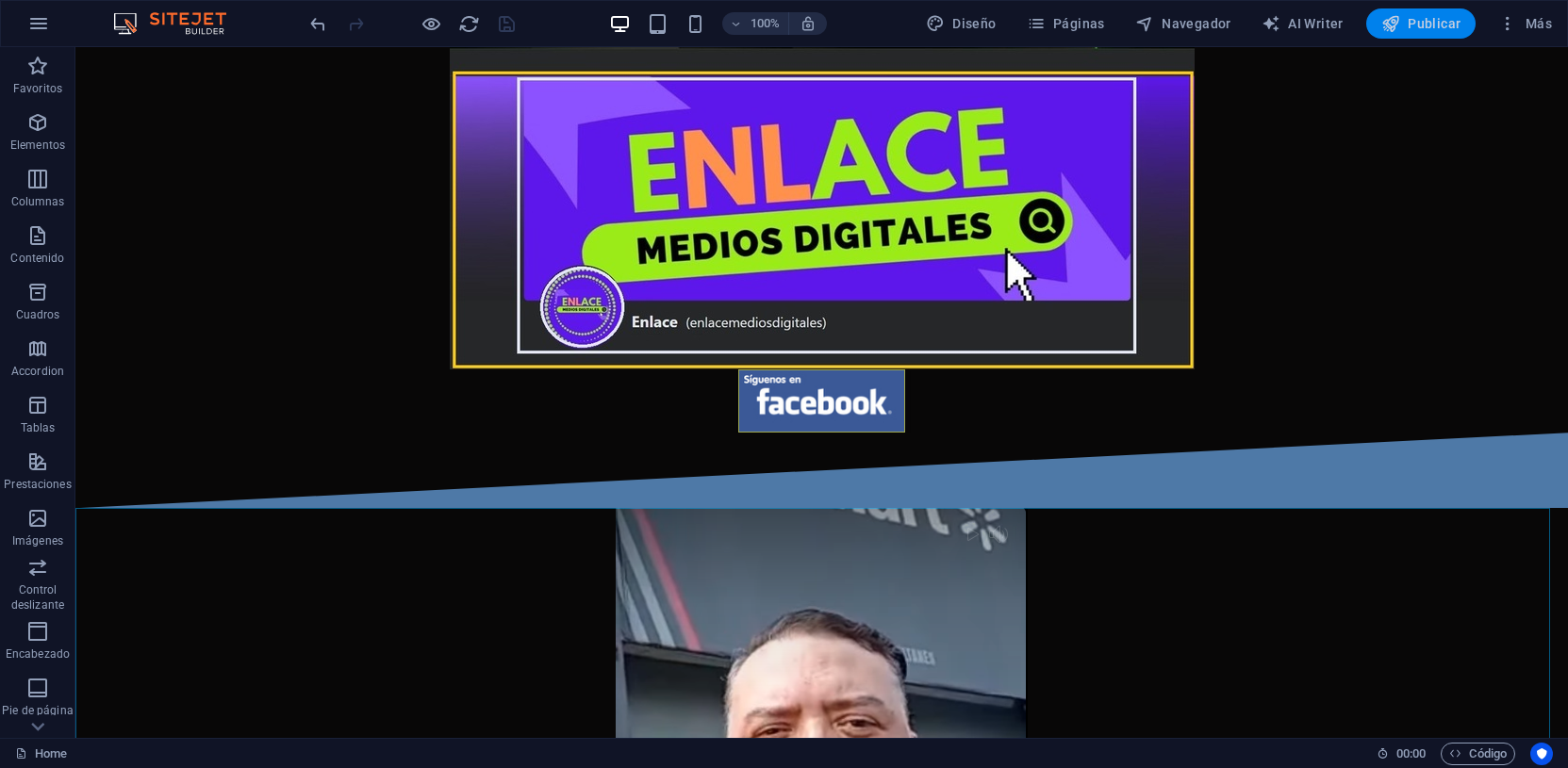 click on "Publicar" at bounding box center [1421, 24] 